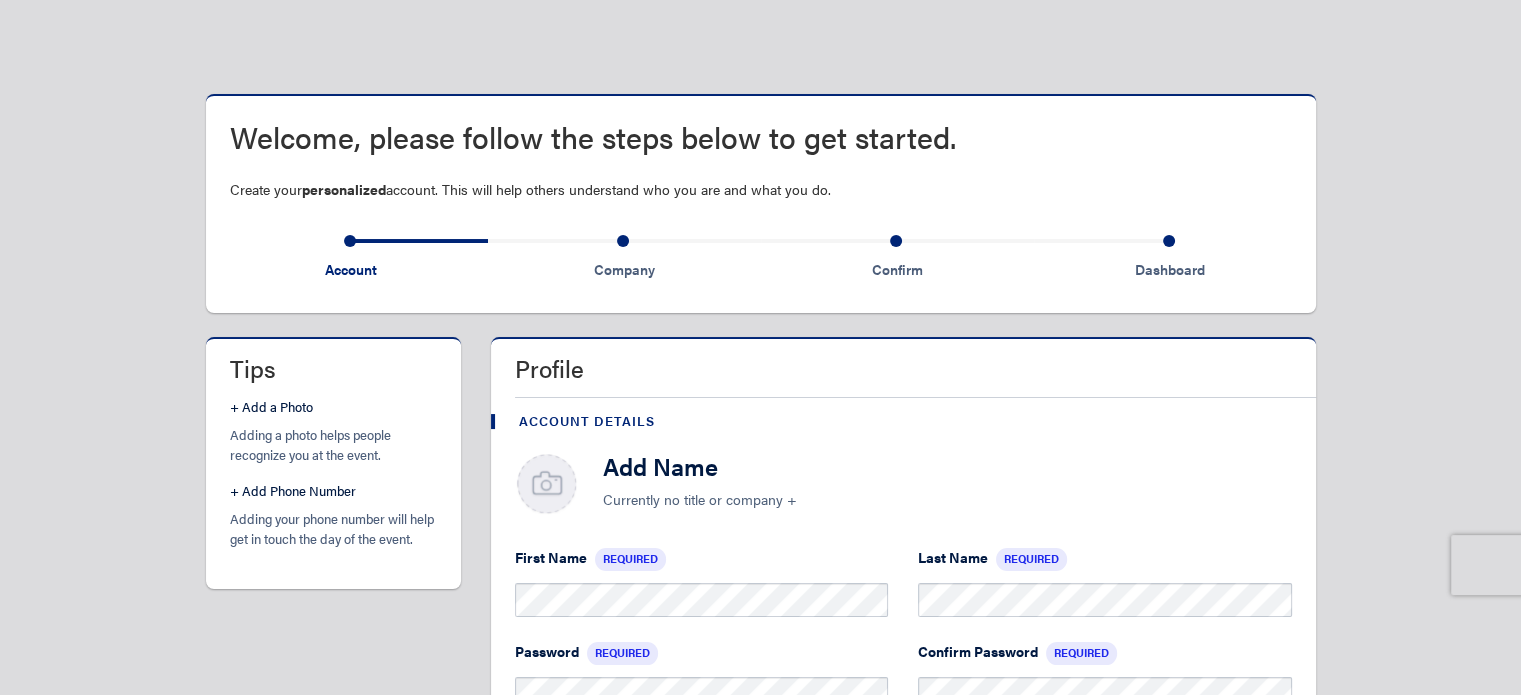 scroll, scrollTop: 200, scrollLeft: 0, axis: vertical 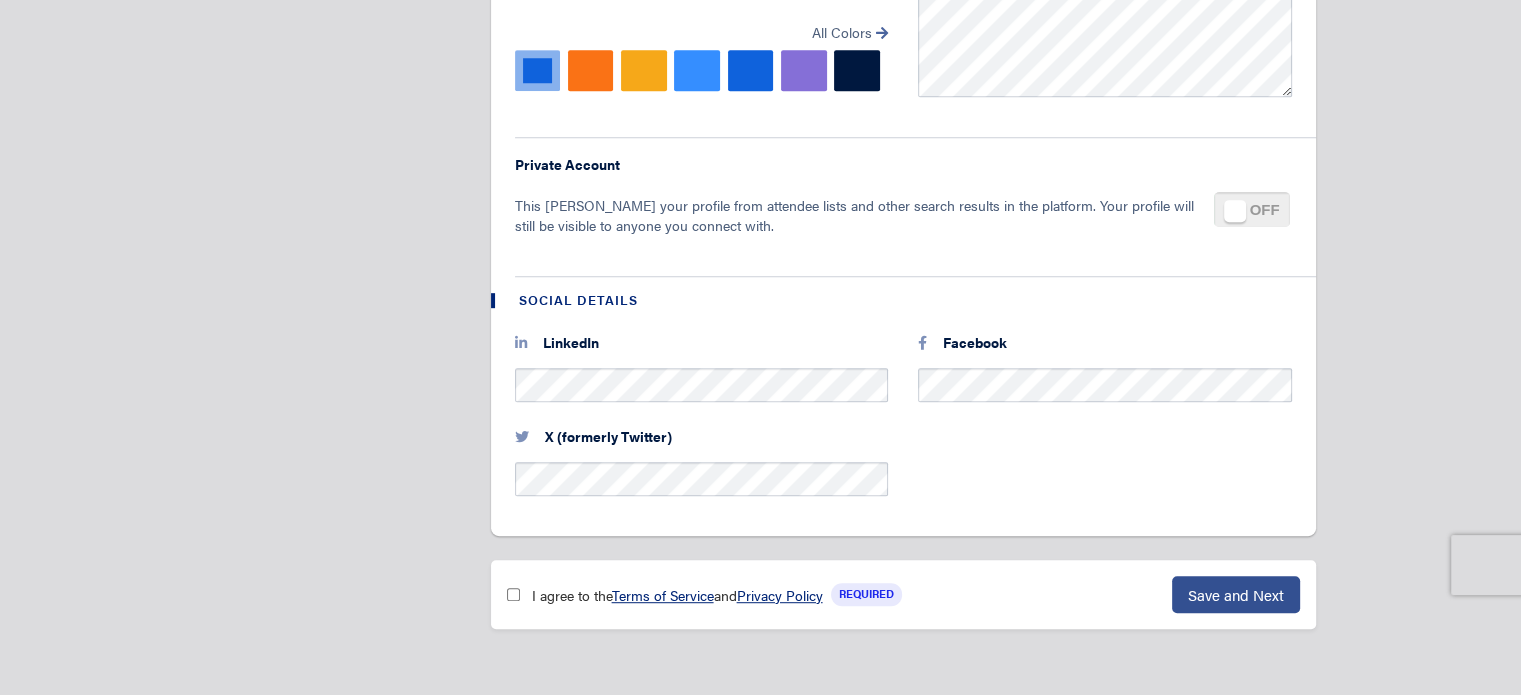 click on "Save and Next" at bounding box center (1236, 594) 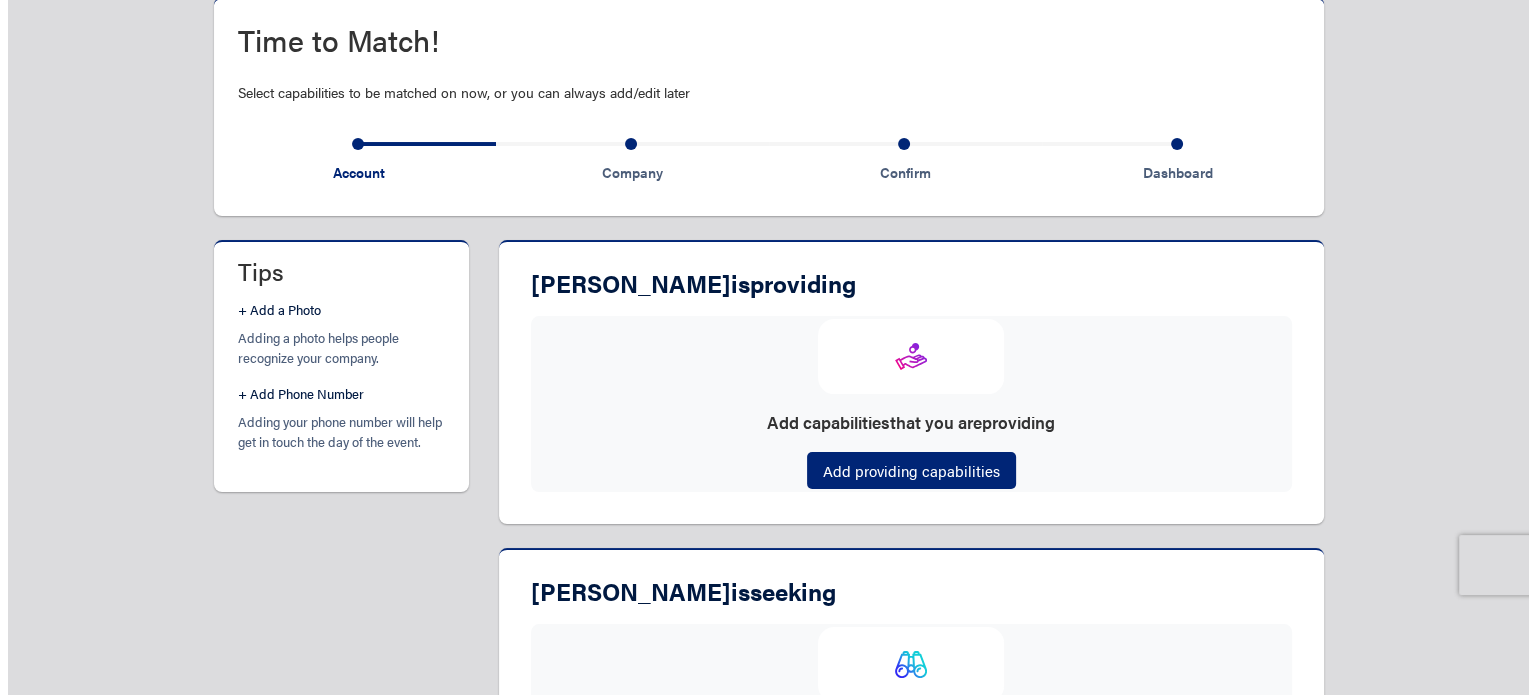 scroll, scrollTop: 176, scrollLeft: 0, axis: vertical 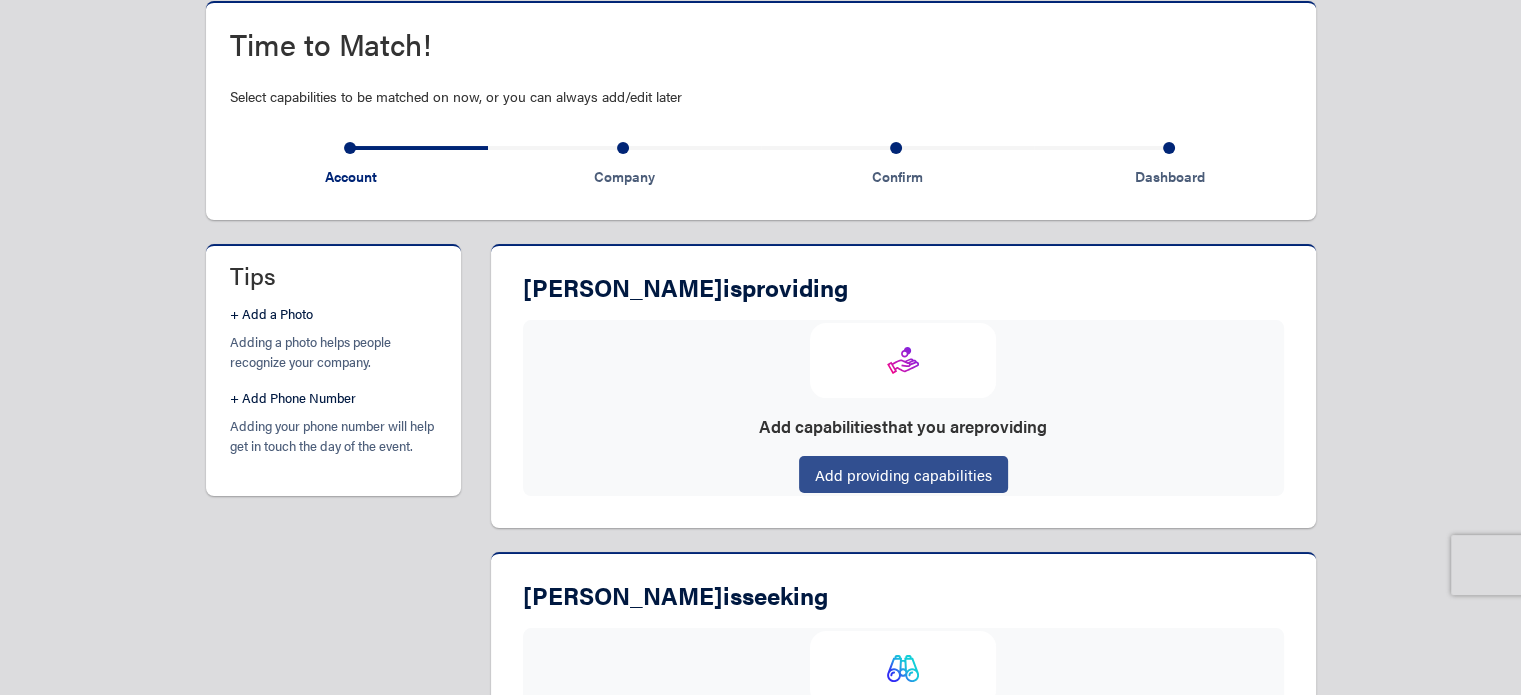 click on "Add    providing   capabilities" at bounding box center (903, 474) 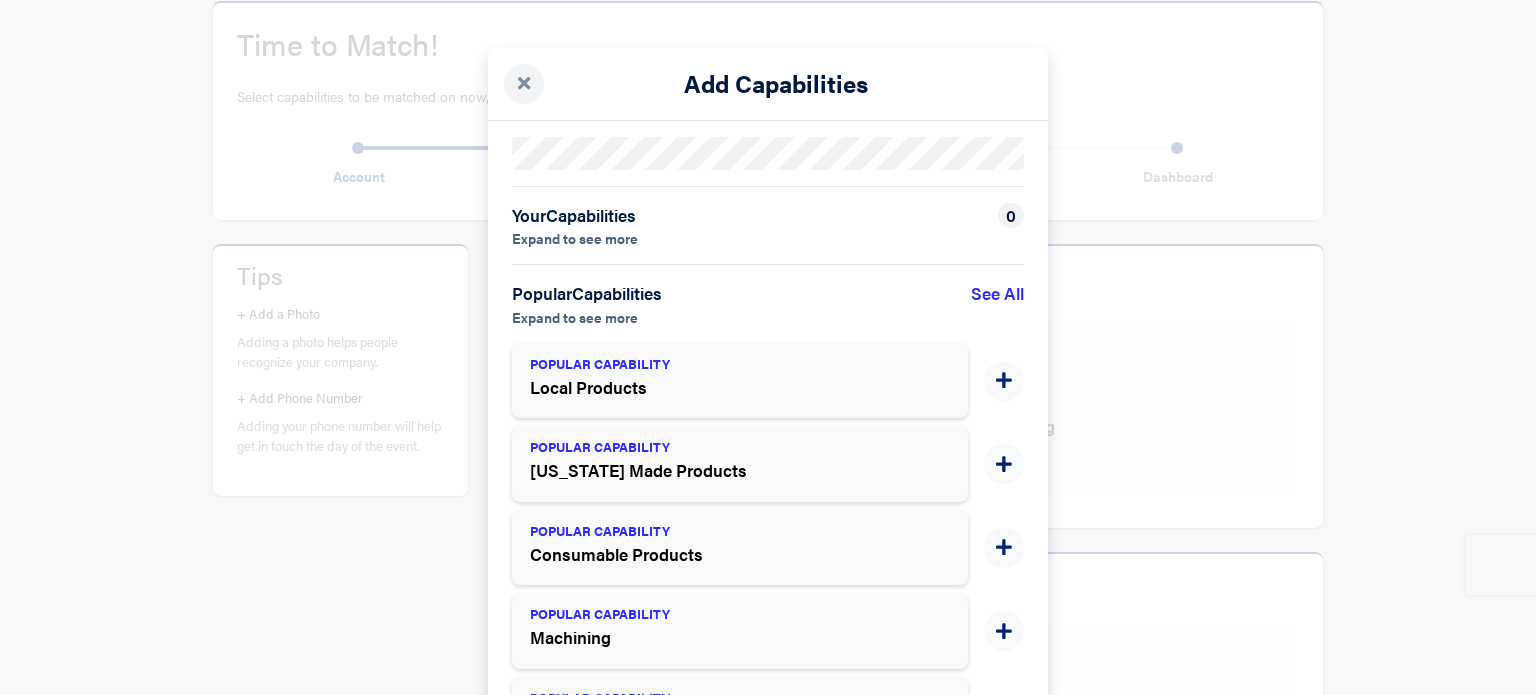 click on "Your  Capabilities Expand to see more 0" at bounding box center (768, 226) 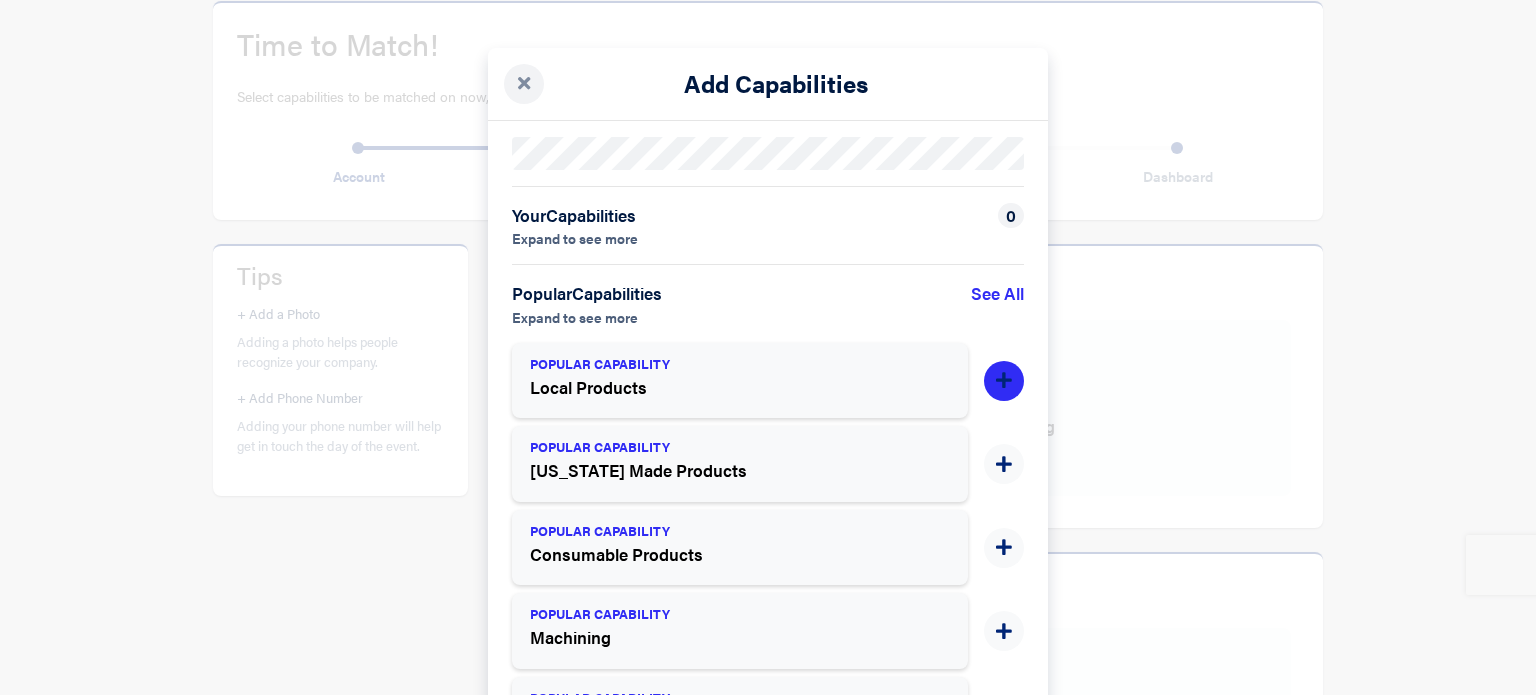 click at bounding box center (1004, 381) 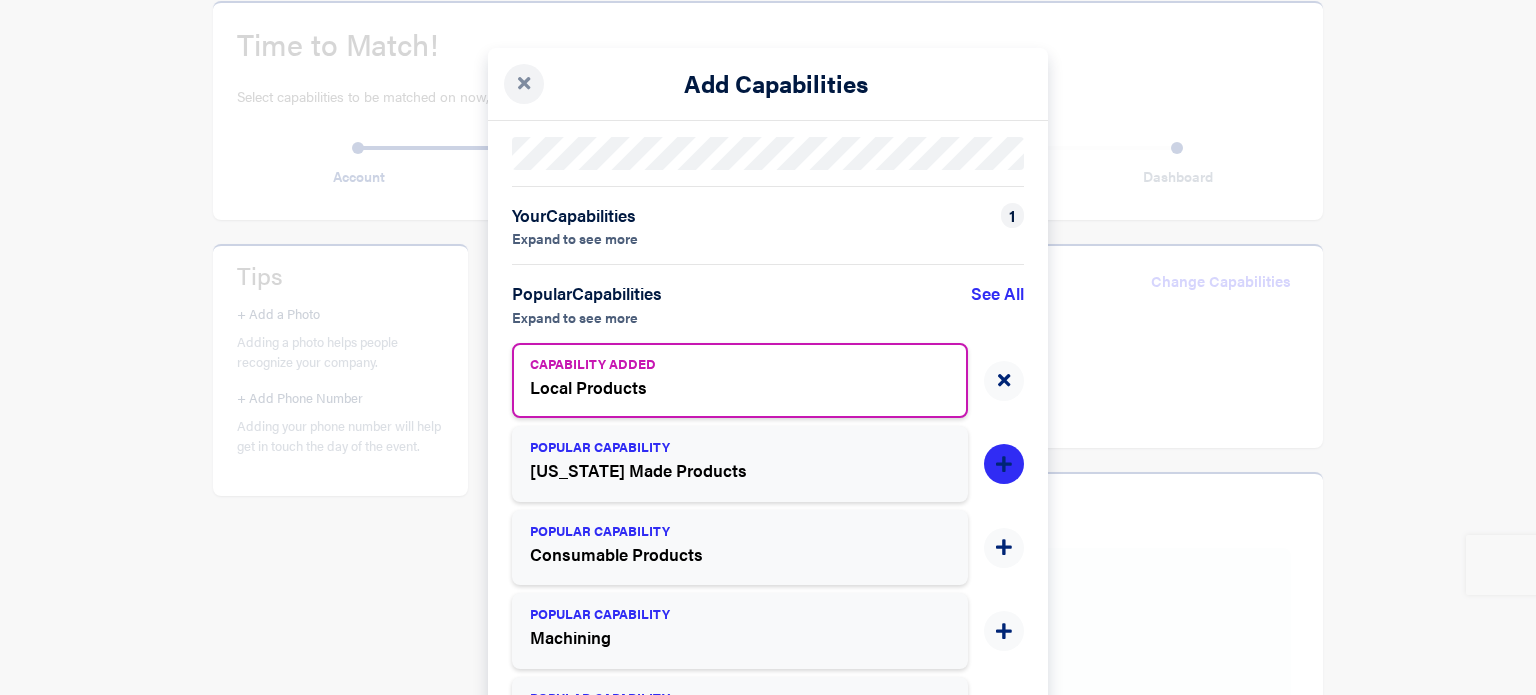 click at bounding box center (1004, 465) 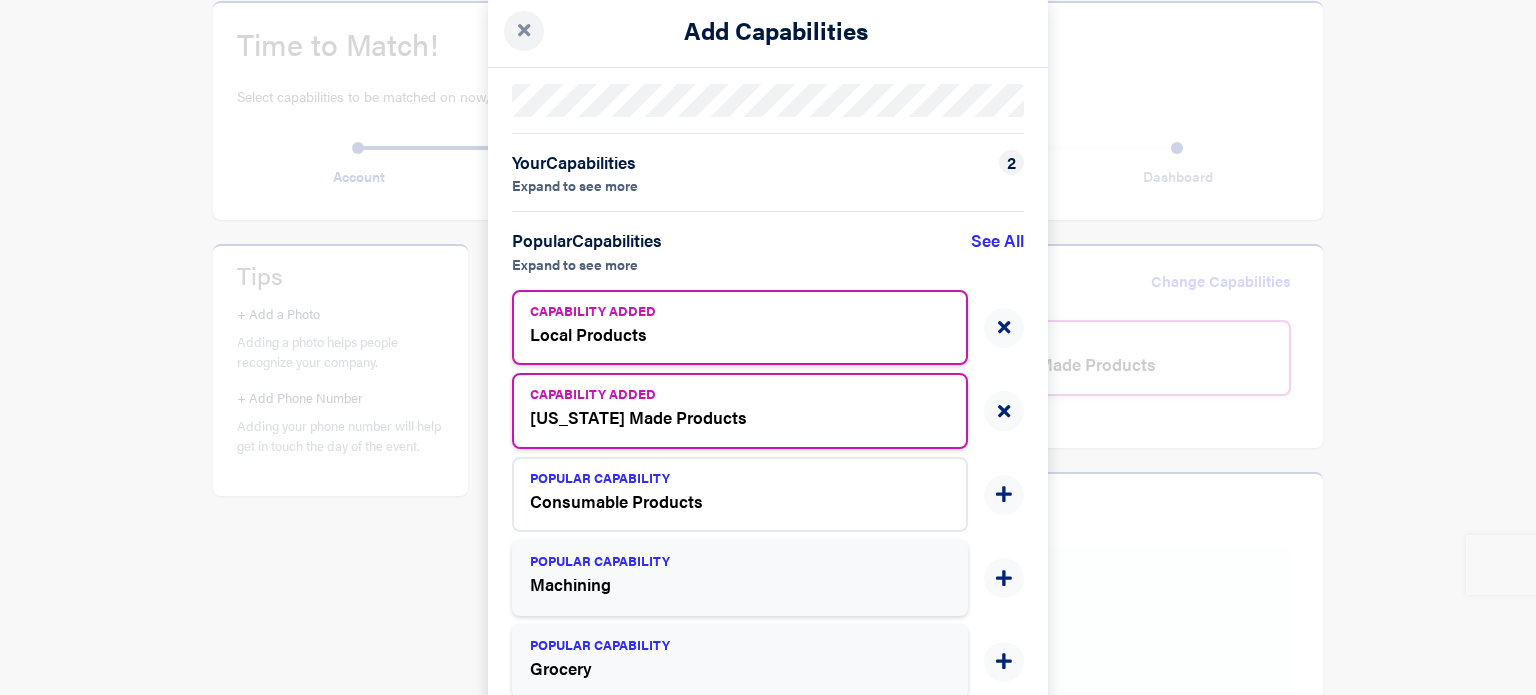 scroll, scrollTop: 200, scrollLeft: 0, axis: vertical 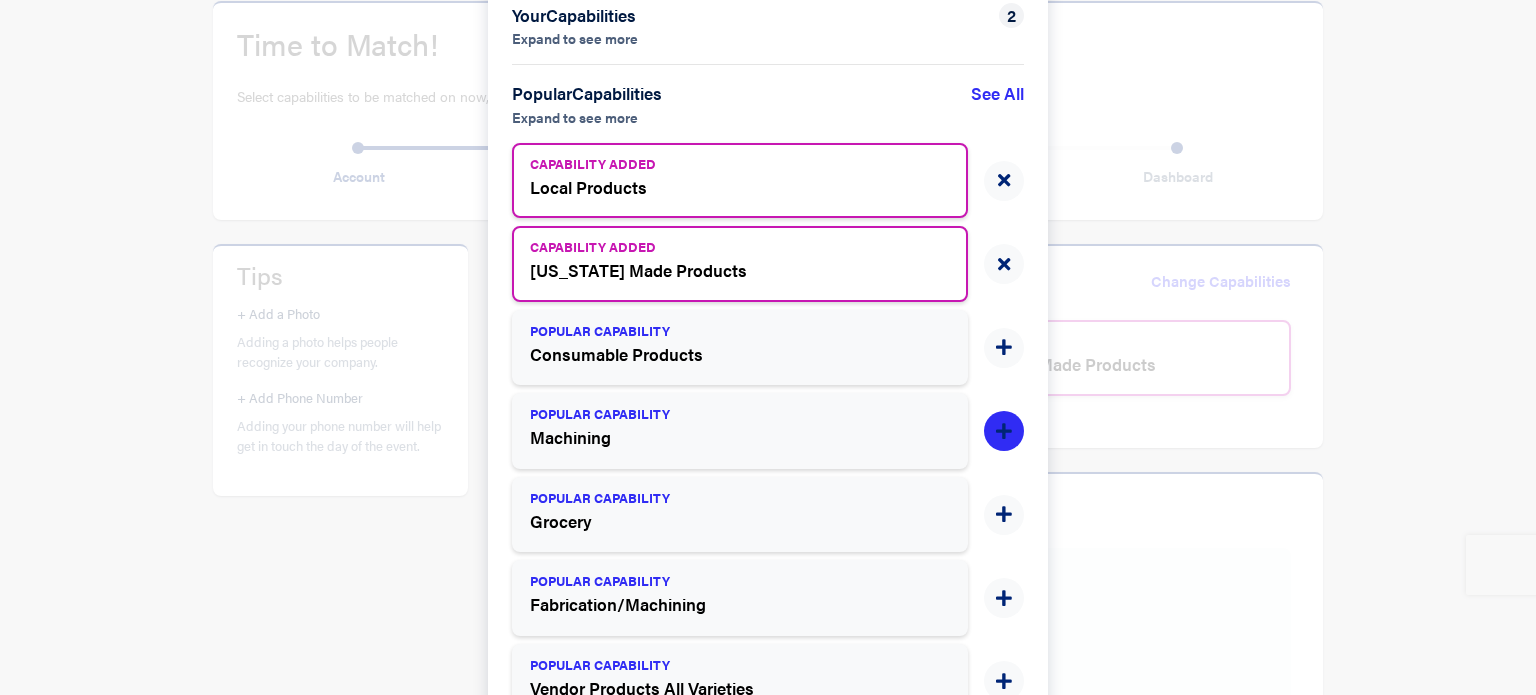 click at bounding box center (1004, 432) 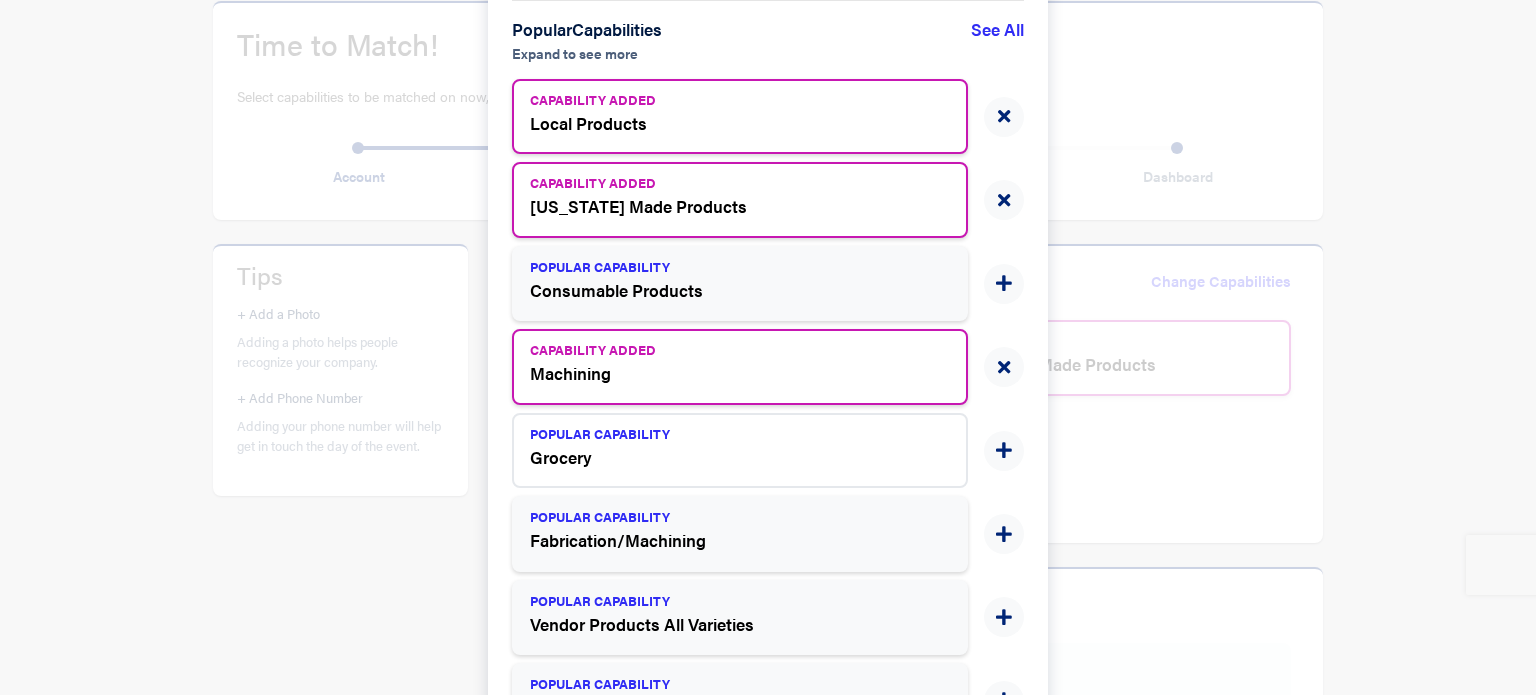 scroll, scrollTop: 400, scrollLeft: 0, axis: vertical 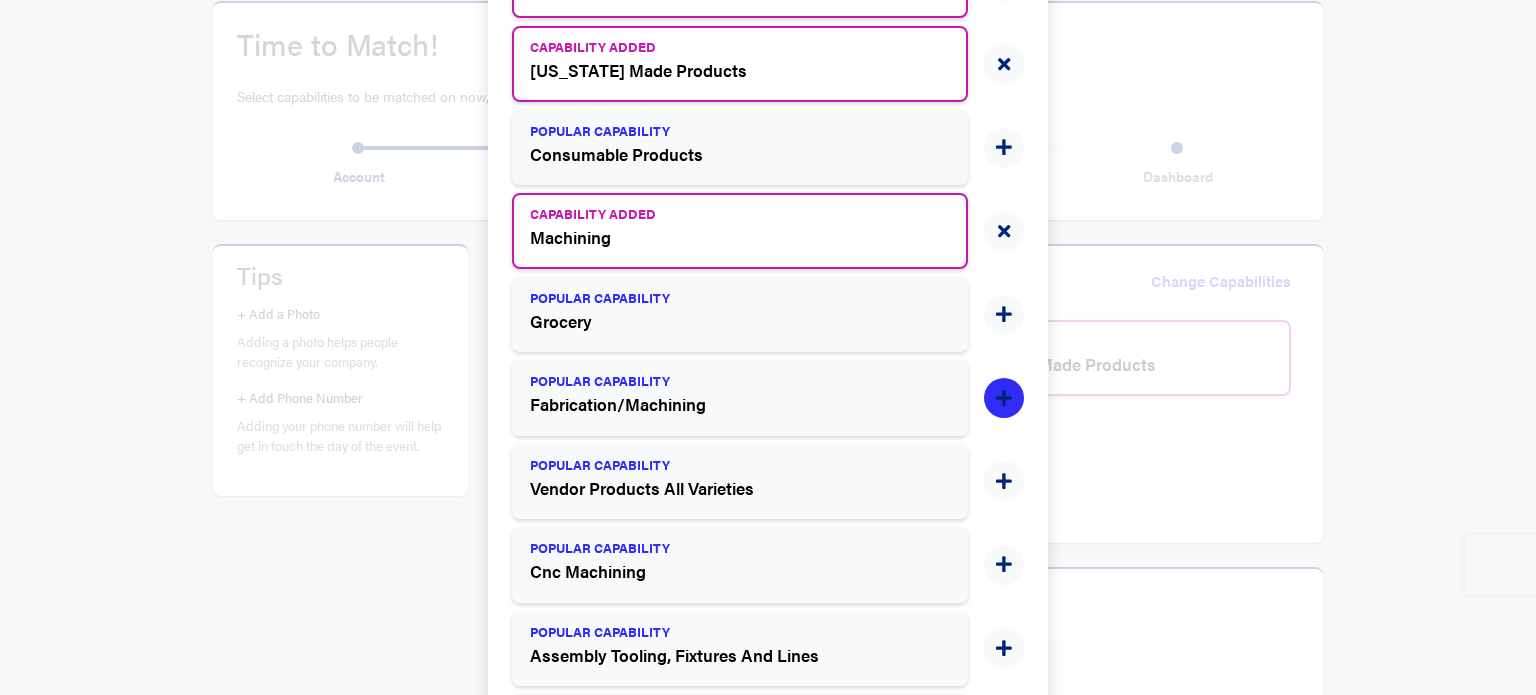 click at bounding box center [1004, 399] 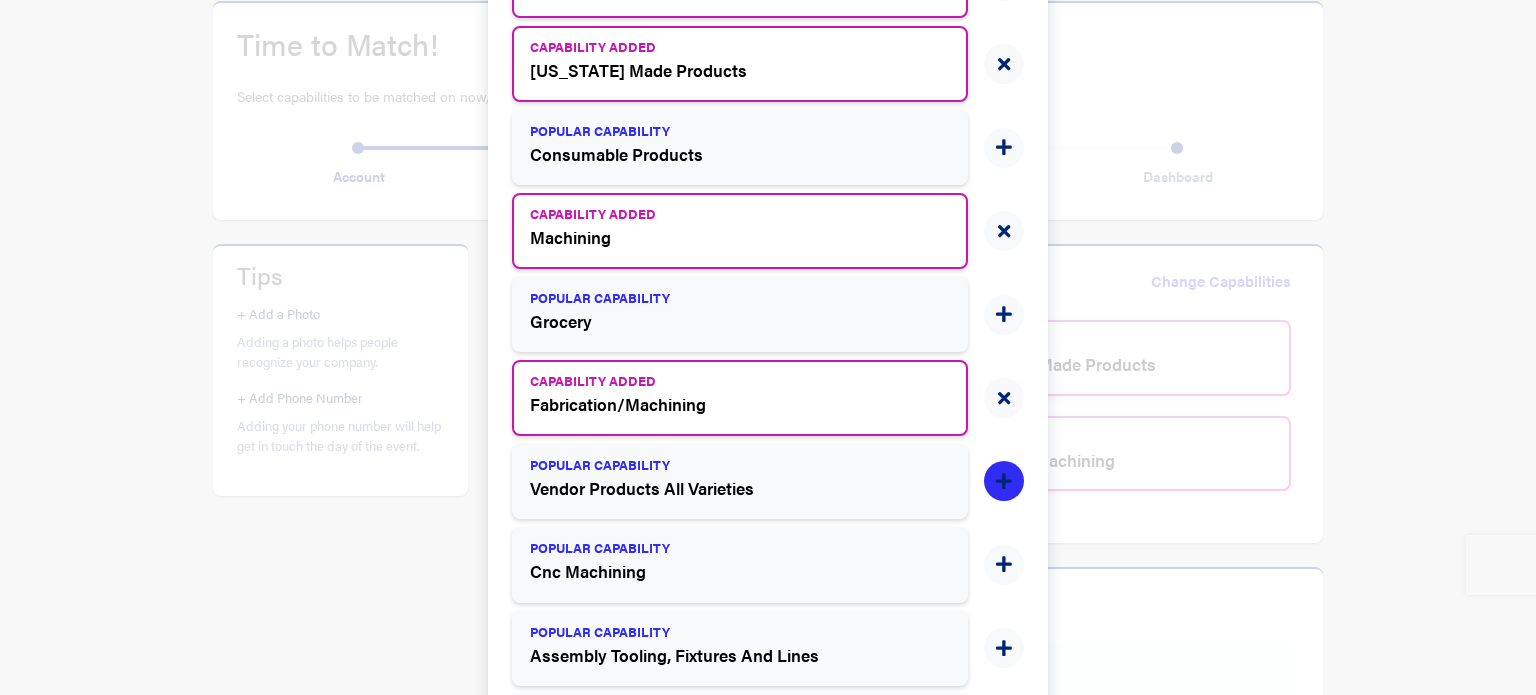 click at bounding box center [1004, 482] 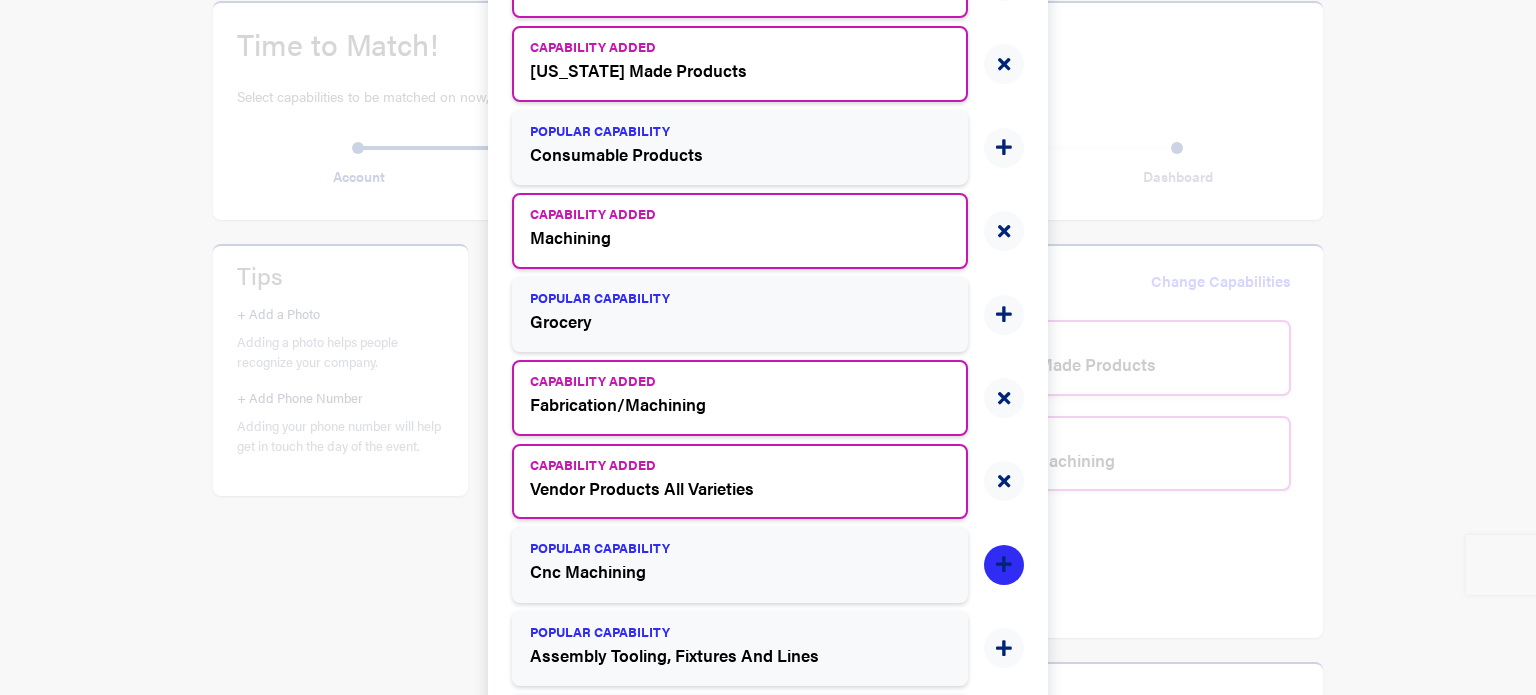 click at bounding box center [1004, 565] 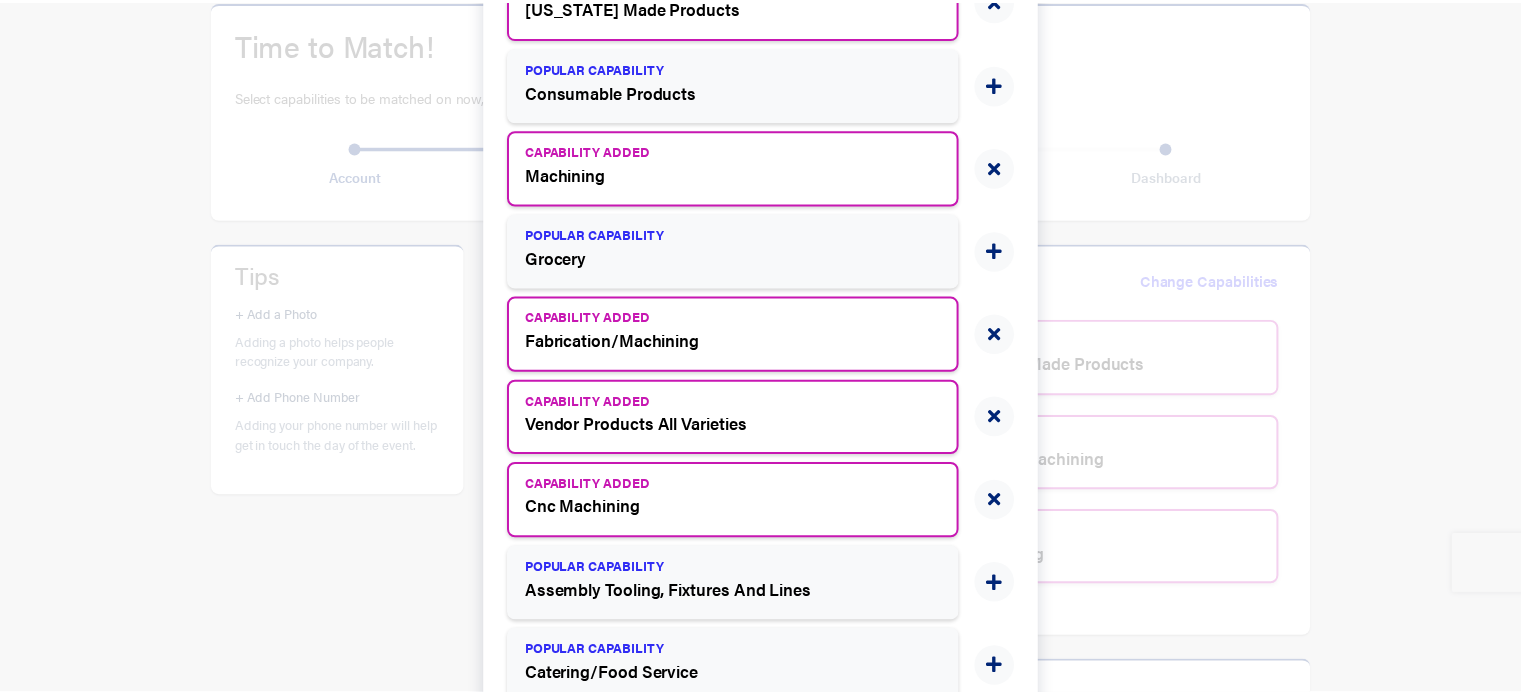 scroll, scrollTop: 586, scrollLeft: 0, axis: vertical 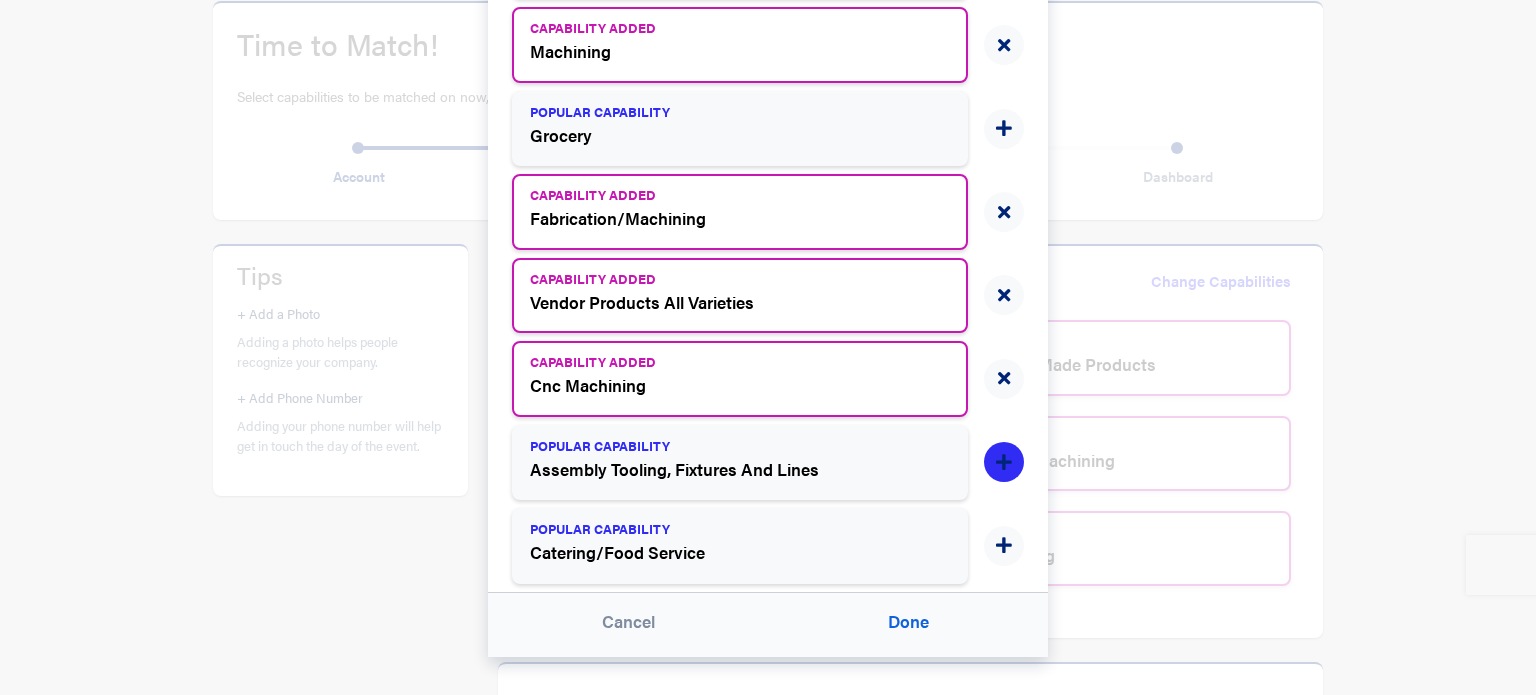 click at bounding box center (1004, 462) 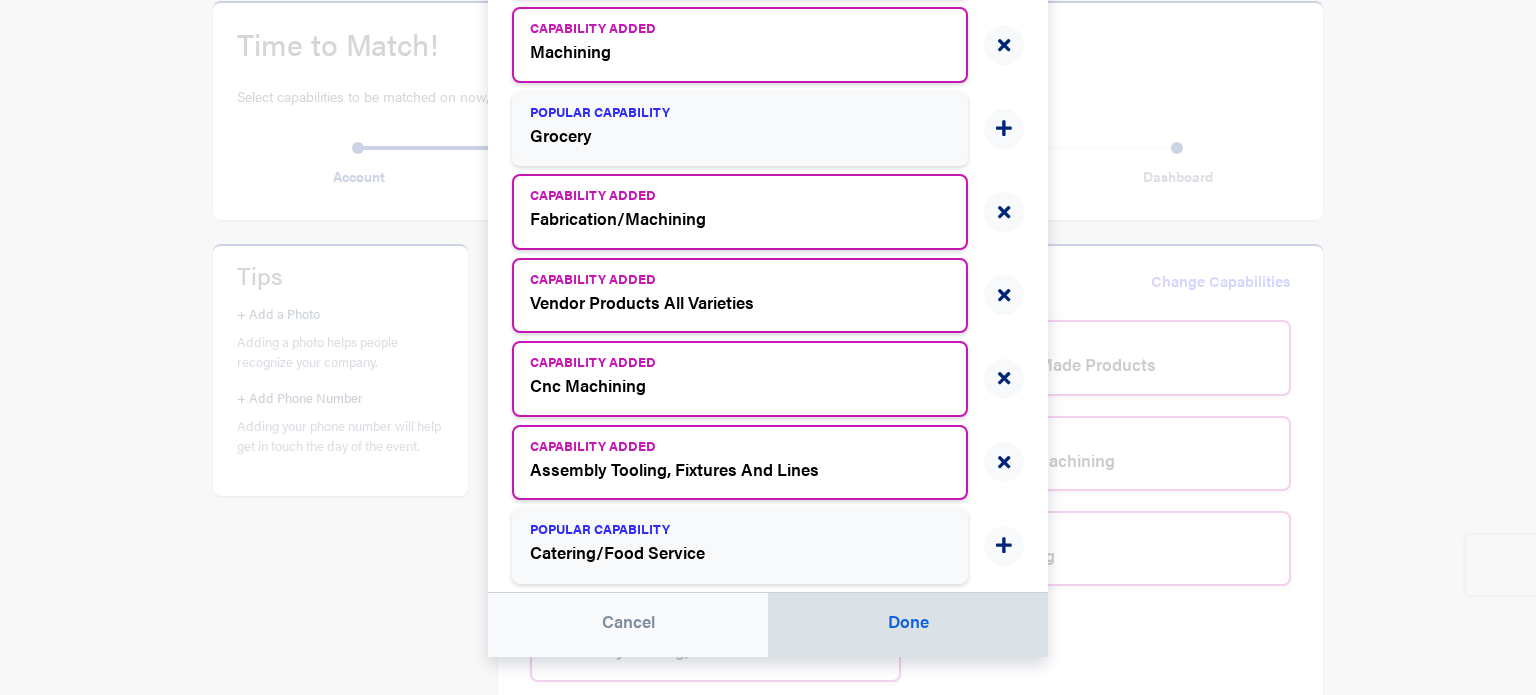click on "Done" at bounding box center [908, 625] 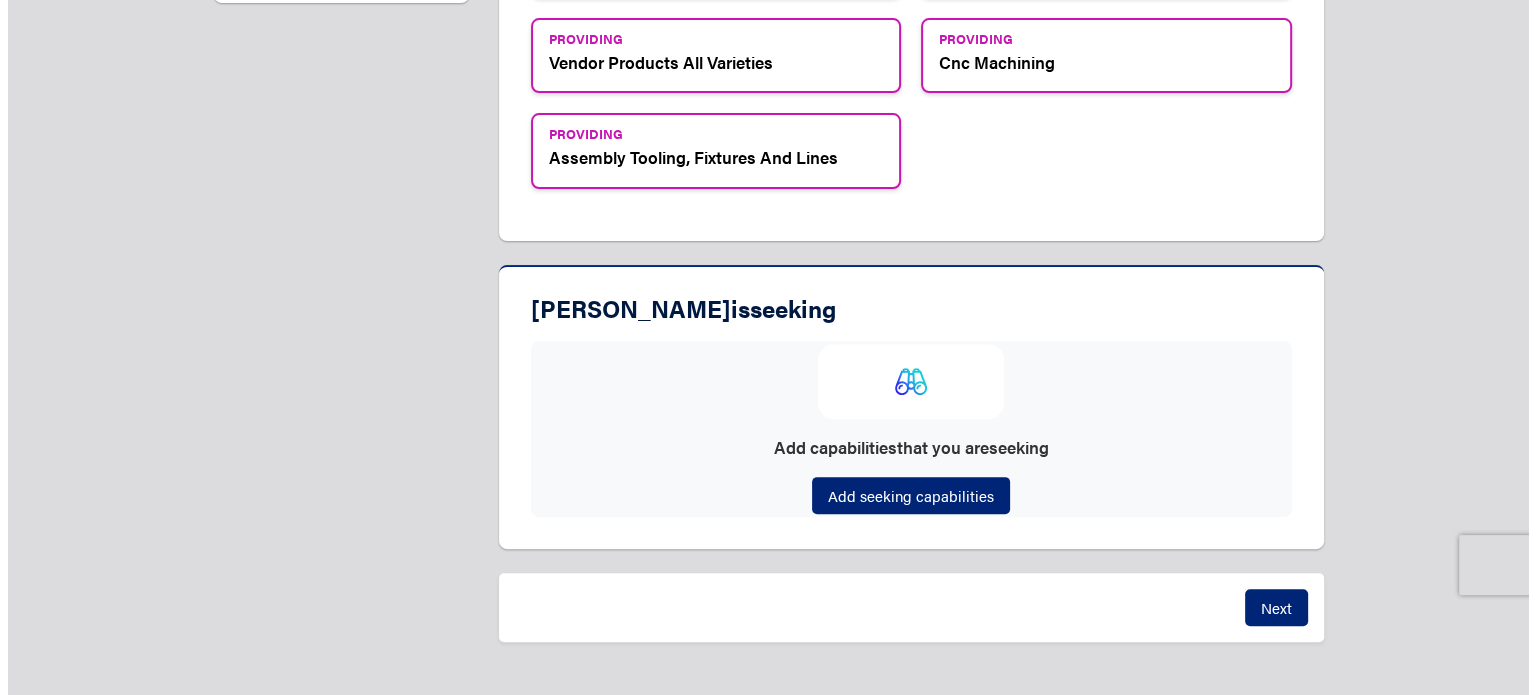 scroll, scrollTop: 680, scrollLeft: 0, axis: vertical 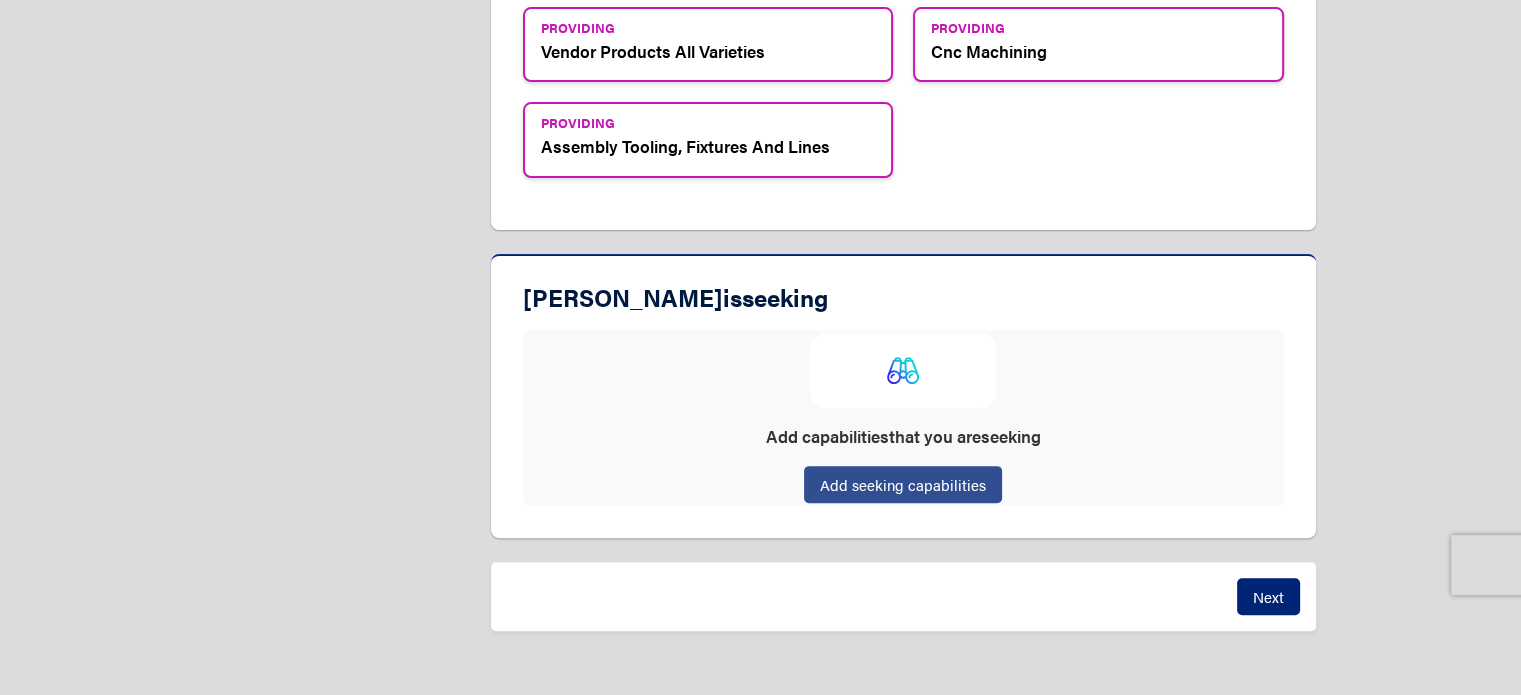 click on "Add    seeking   capabilities" at bounding box center [903, 484] 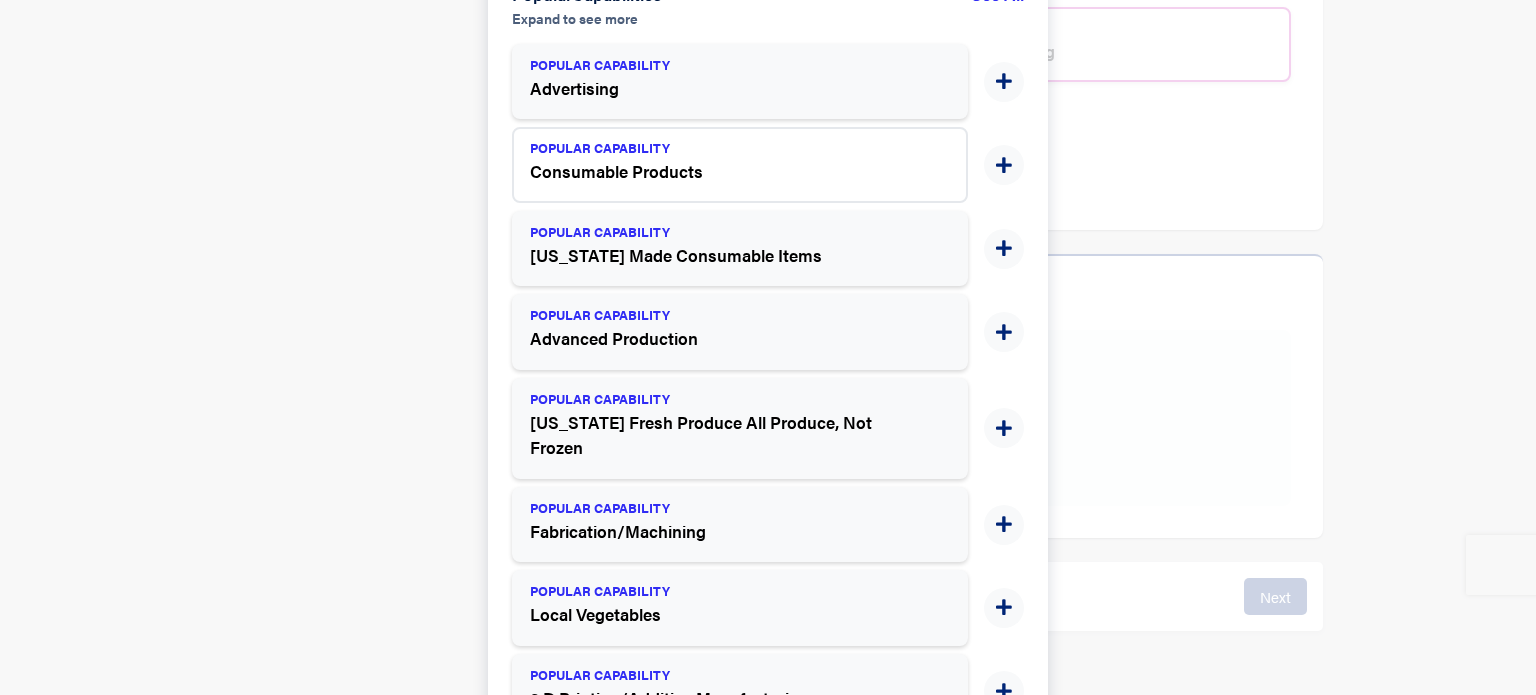 scroll, scrollTop: 300, scrollLeft: 0, axis: vertical 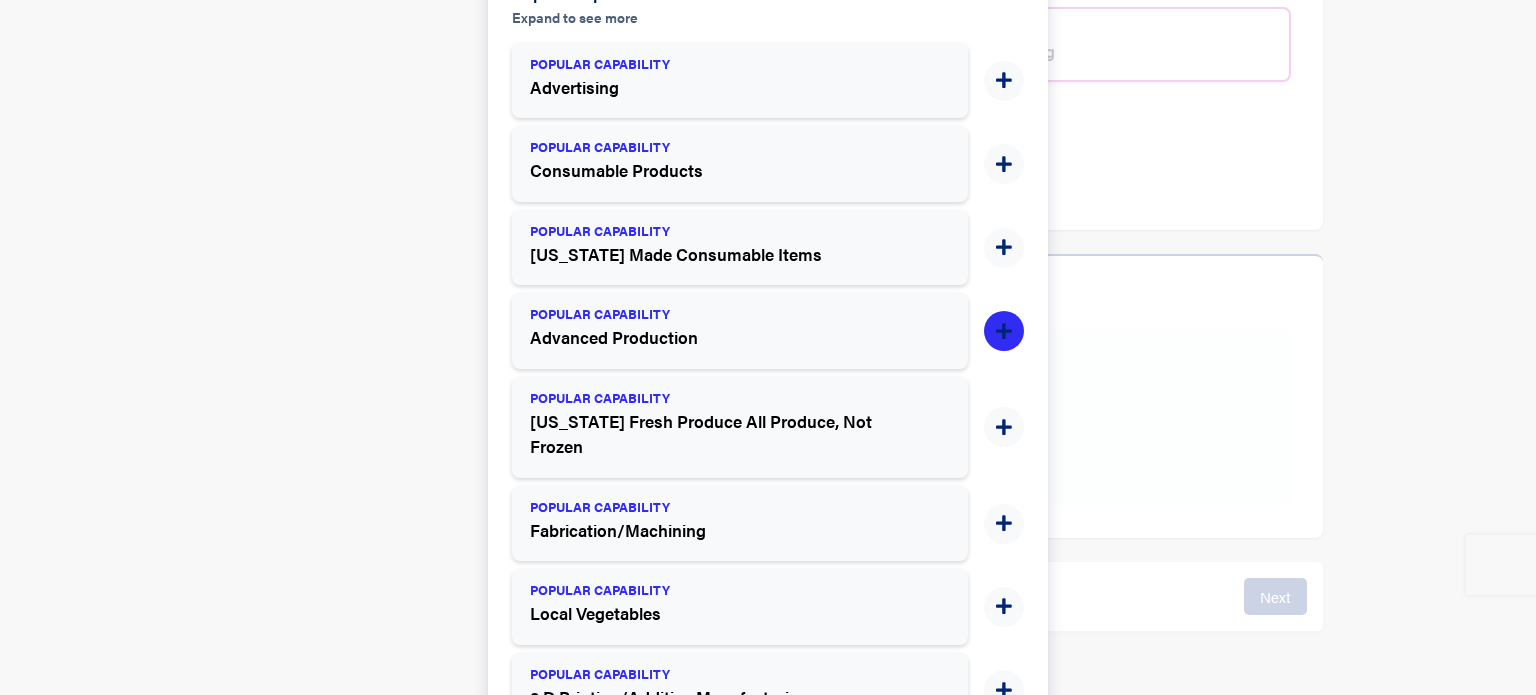 click at bounding box center (1004, 332) 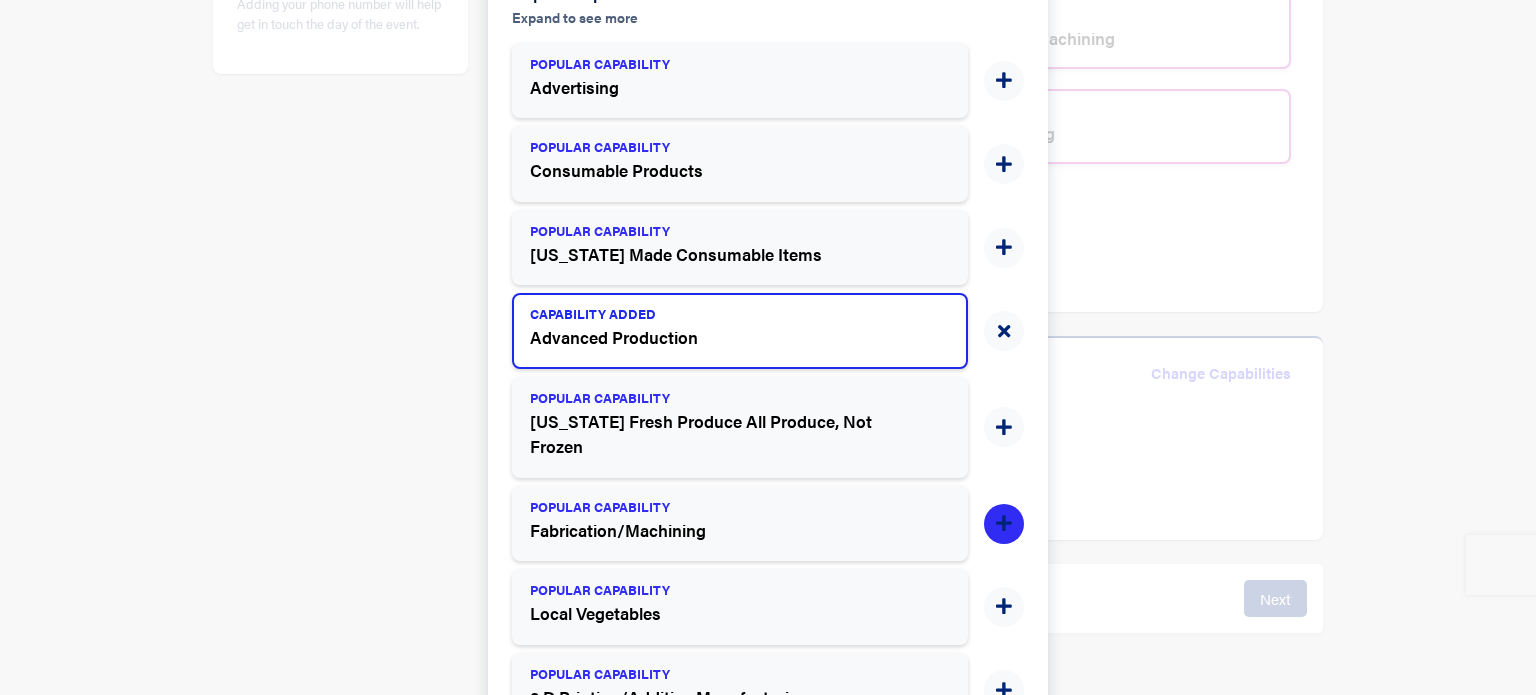 click at bounding box center (1004, 524) 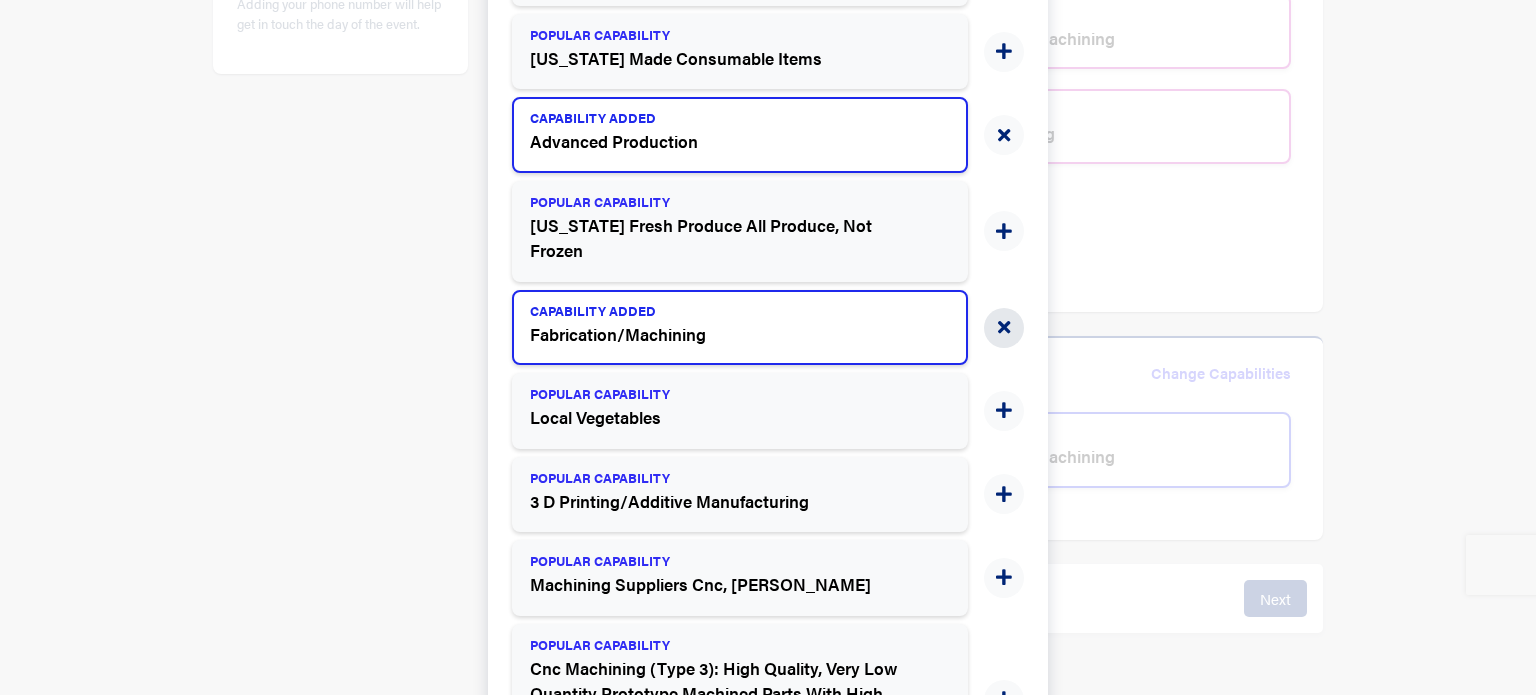 scroll, scrollTop: 500, scrollLeft: 0, axis: vertical 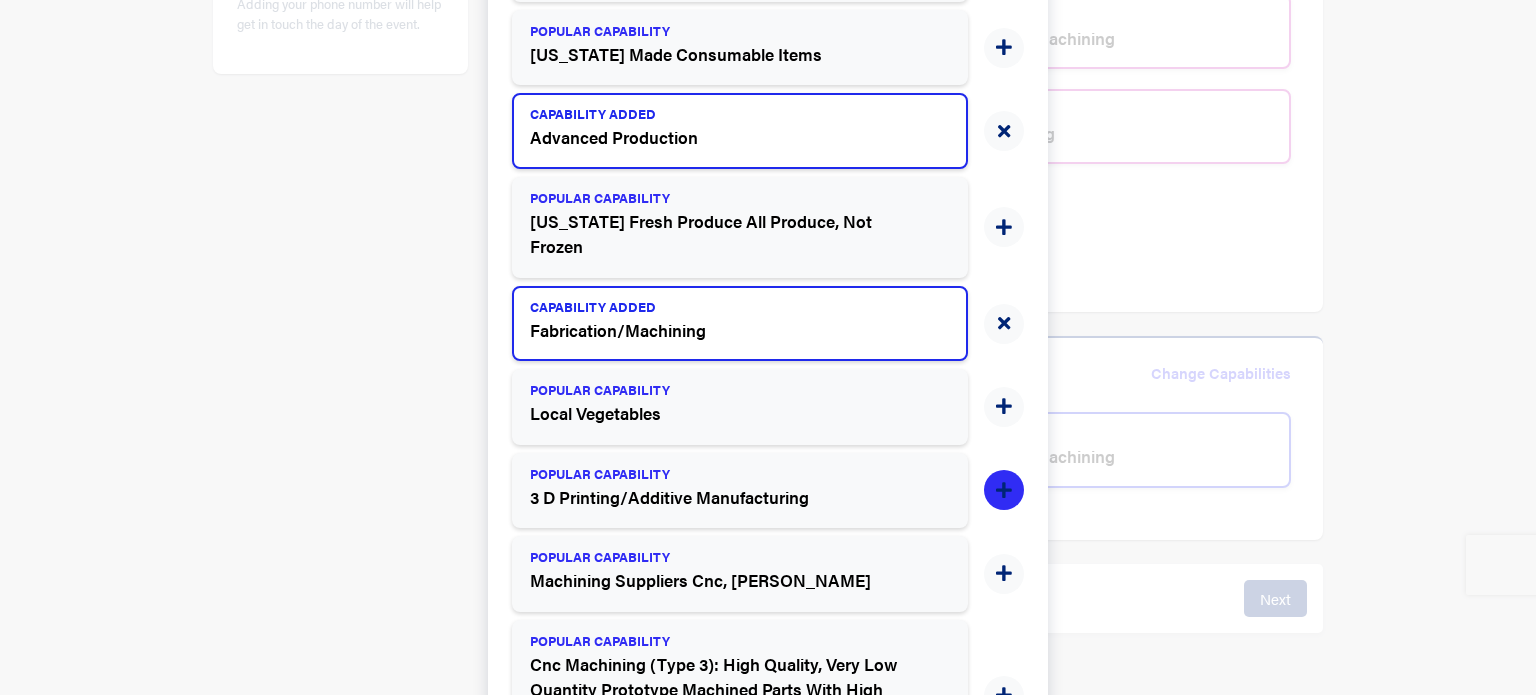 click at bounding box center [1004, 491] 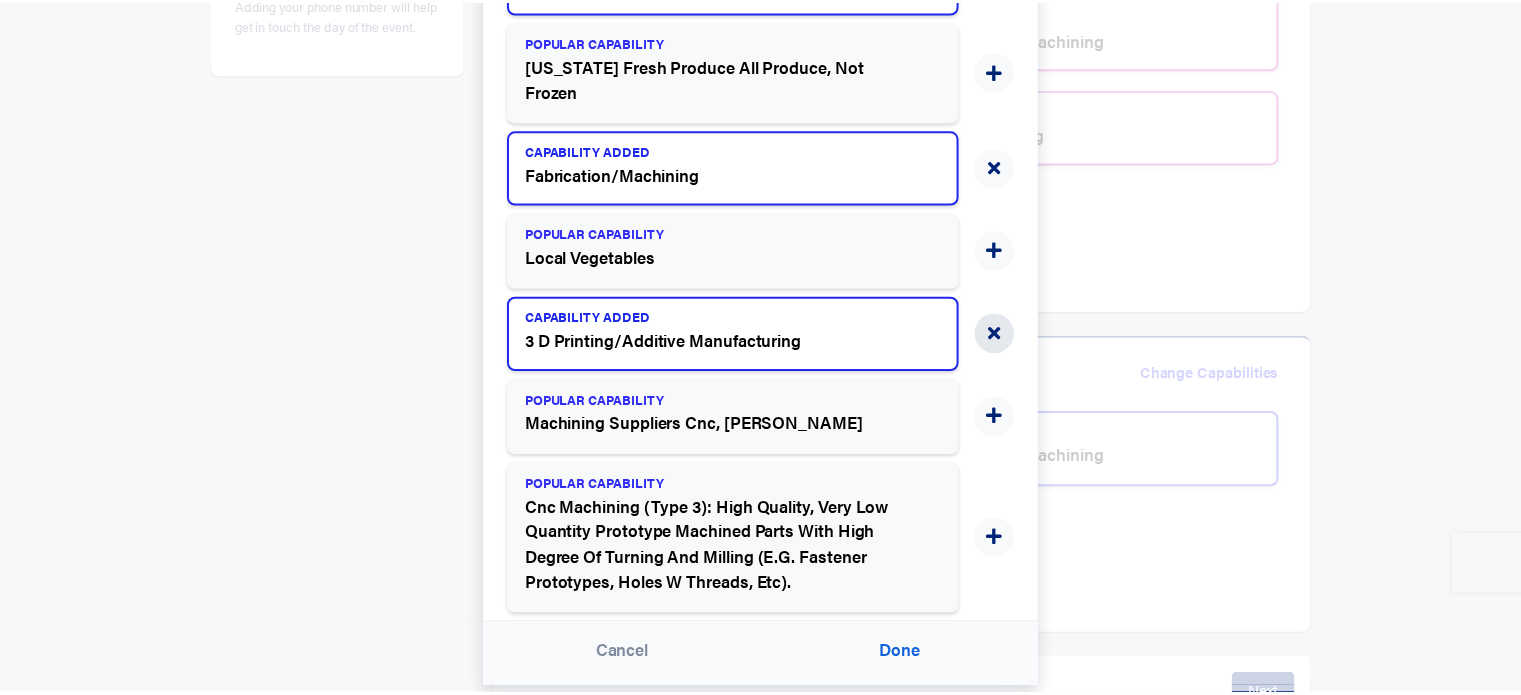 scroll, scrollTop: 663, scrollLeft: 0, axis: vertical 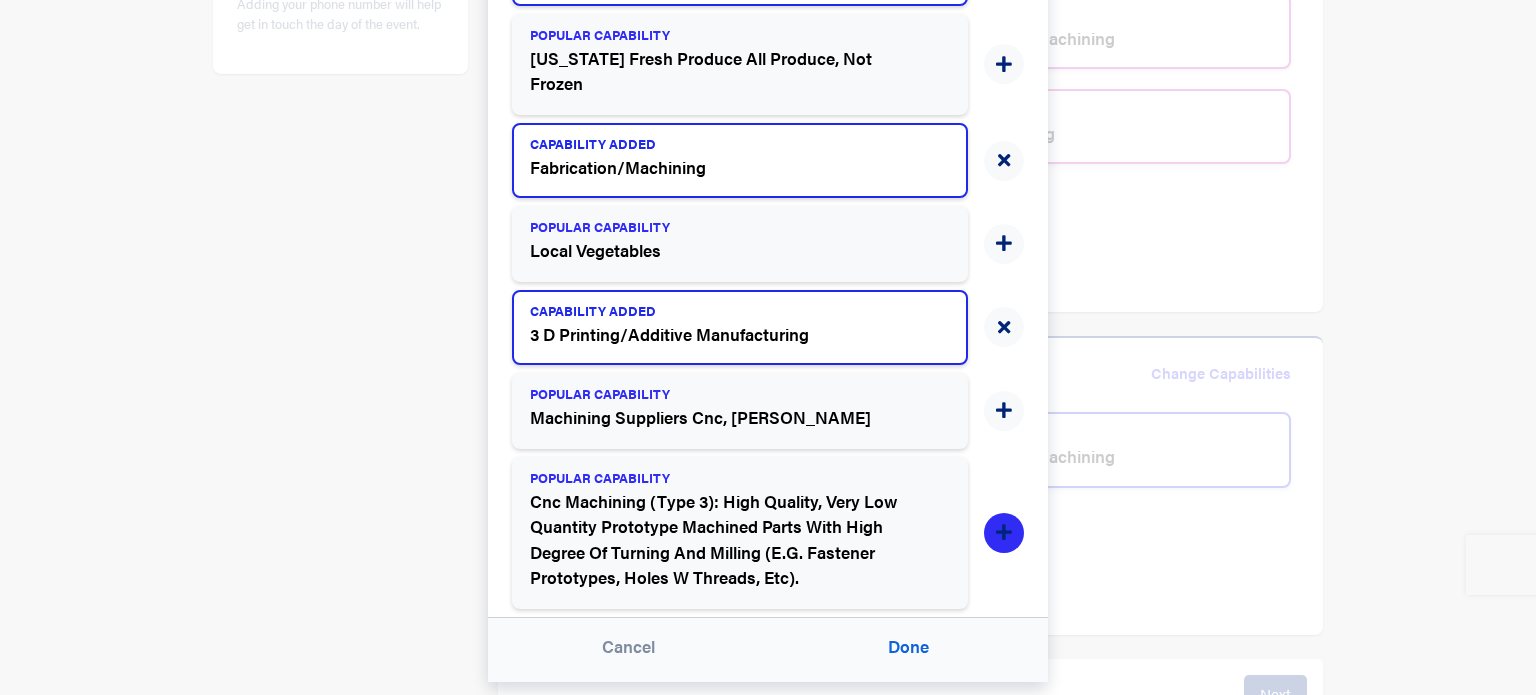 click at bounding box center [1004, 533] 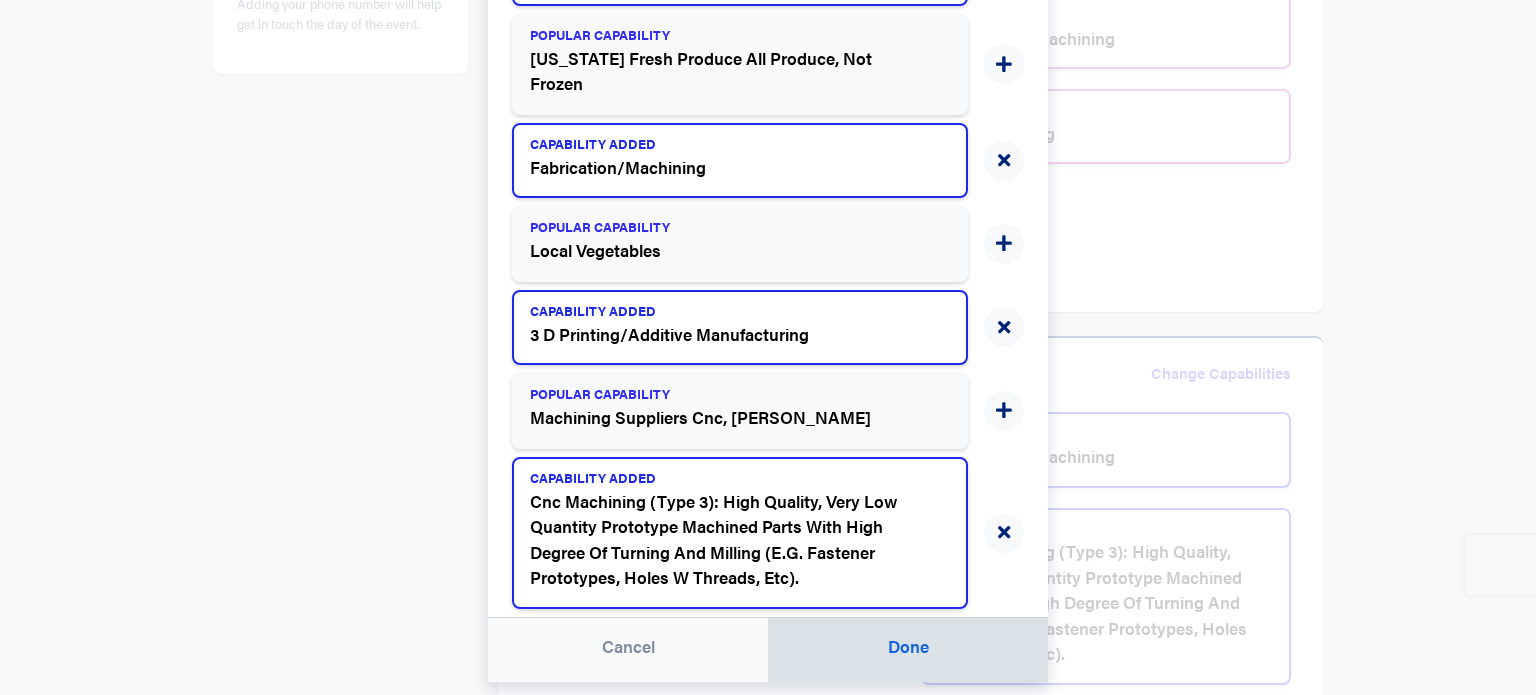 click on "Done" at bounding box center (908, 650) 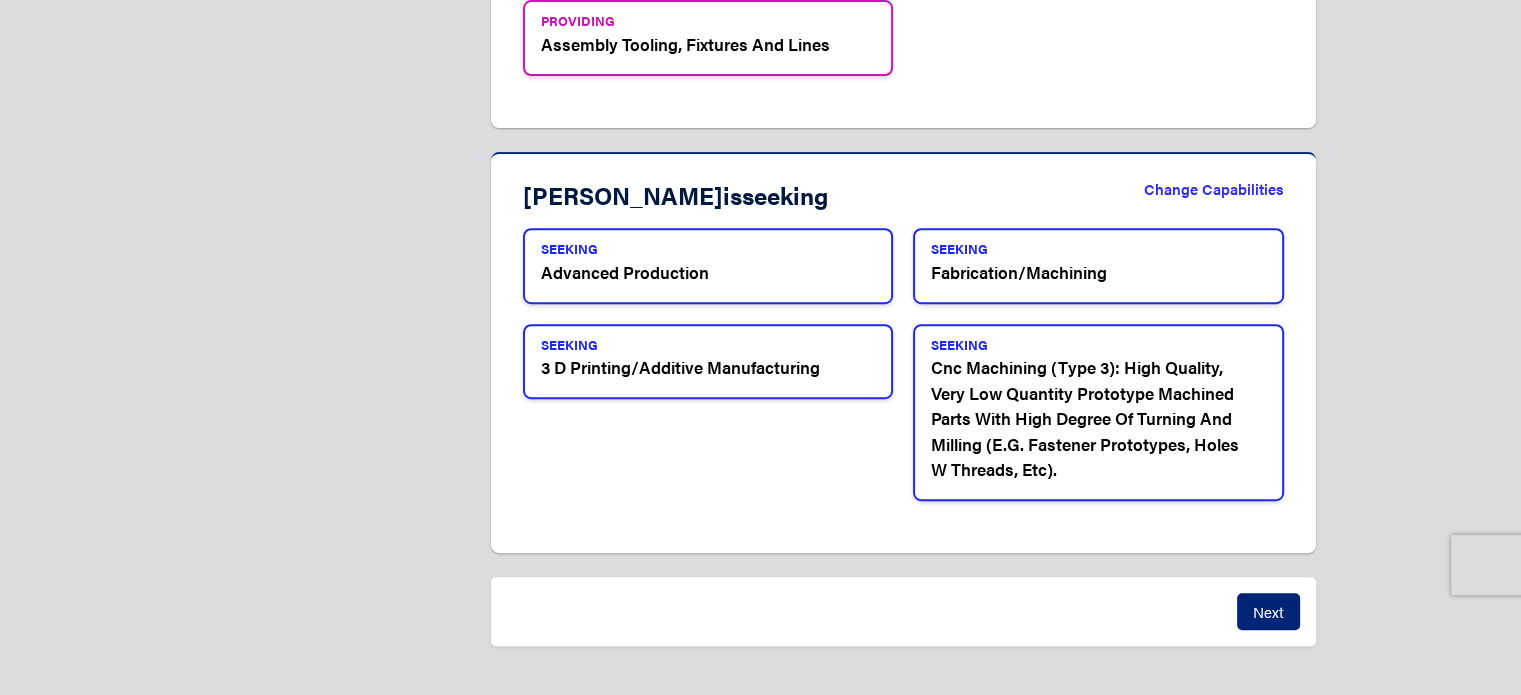 scroll, scrollTop: 795, scrollLeft: 0, axis: vertical 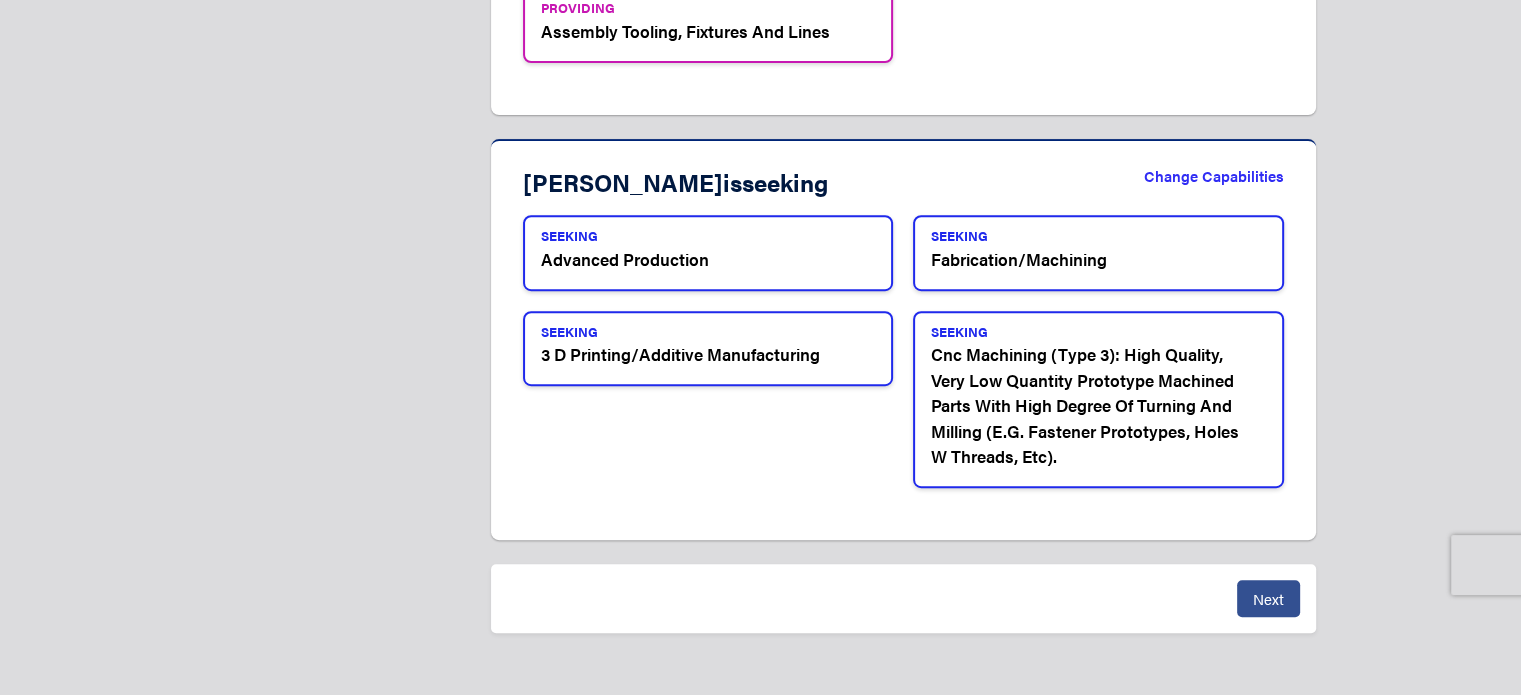 click on "Next" at bounding box center [1268, 598] 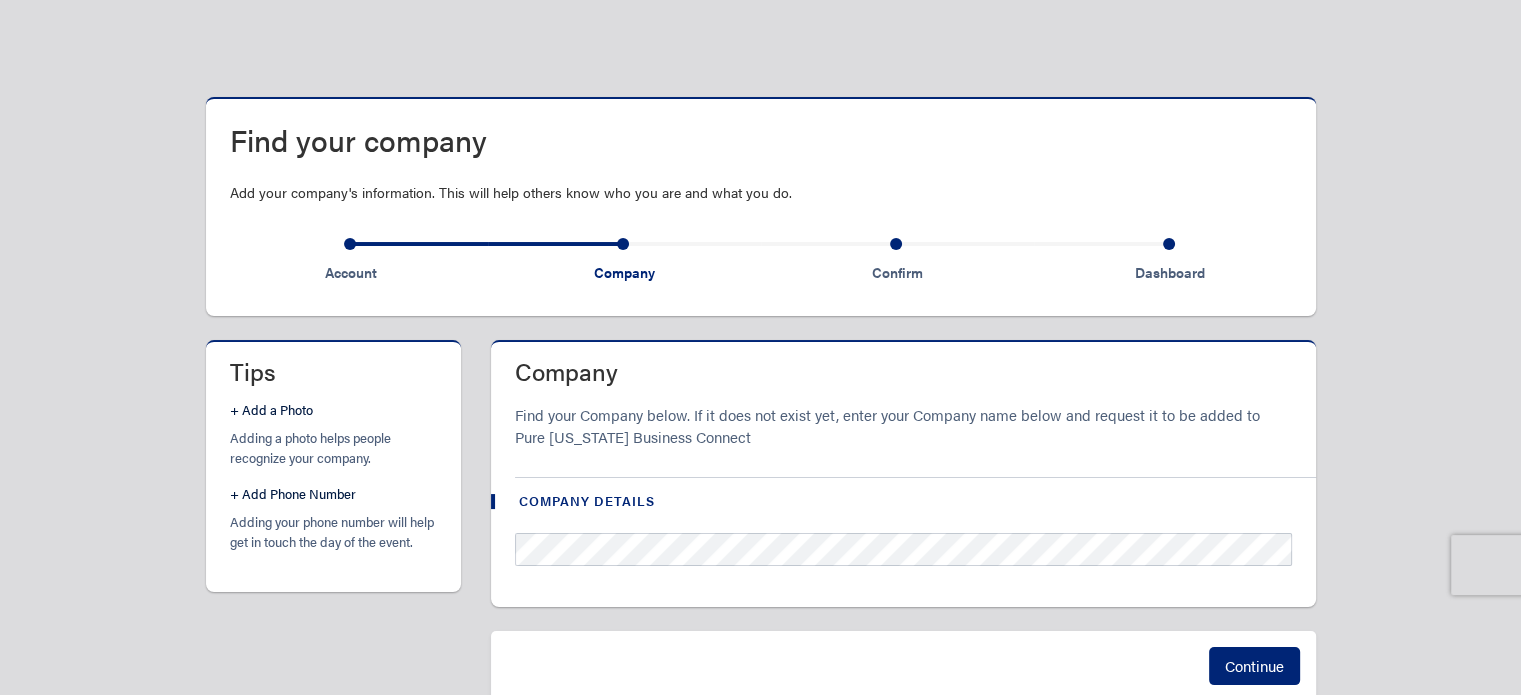 scroll, scrollTop: 152, scrollLeft: 0, axis: vertical 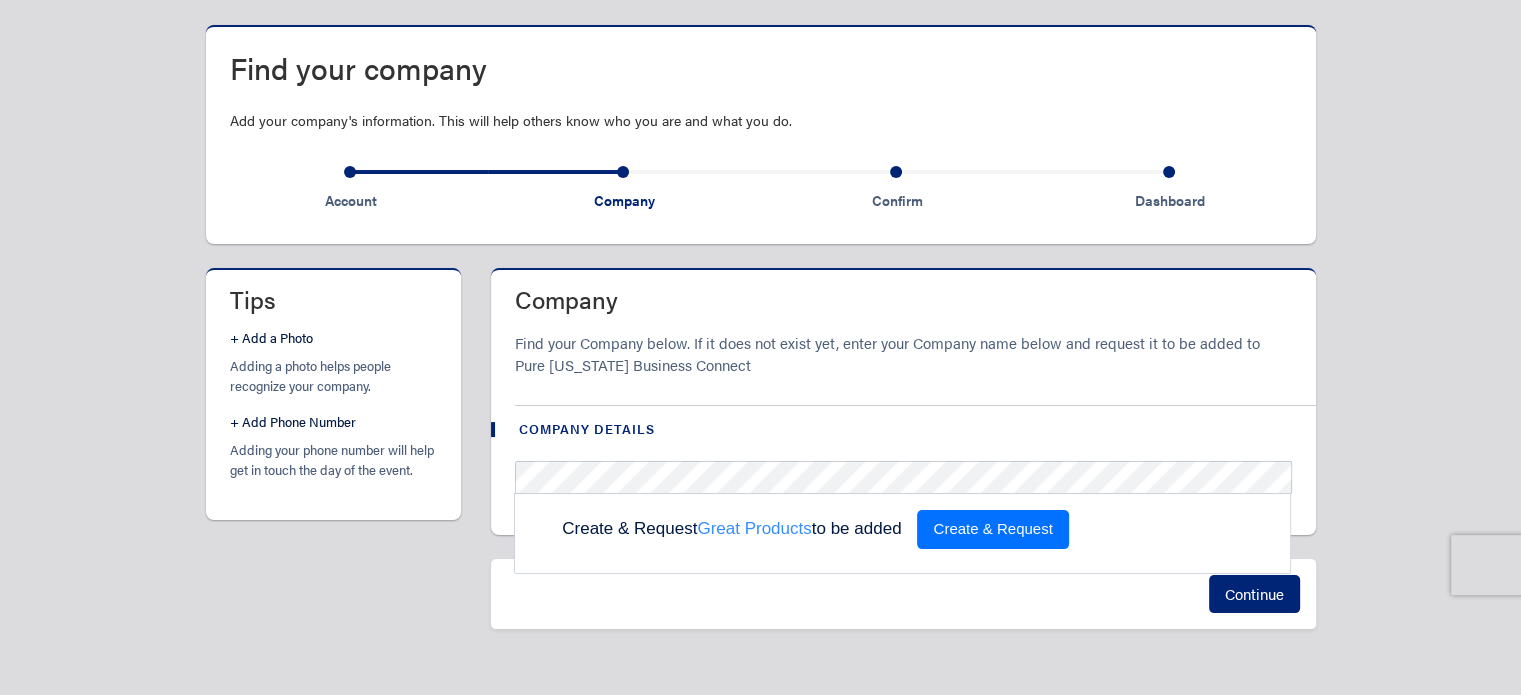 click on "Create & Request" at bounding box center [992, 529] 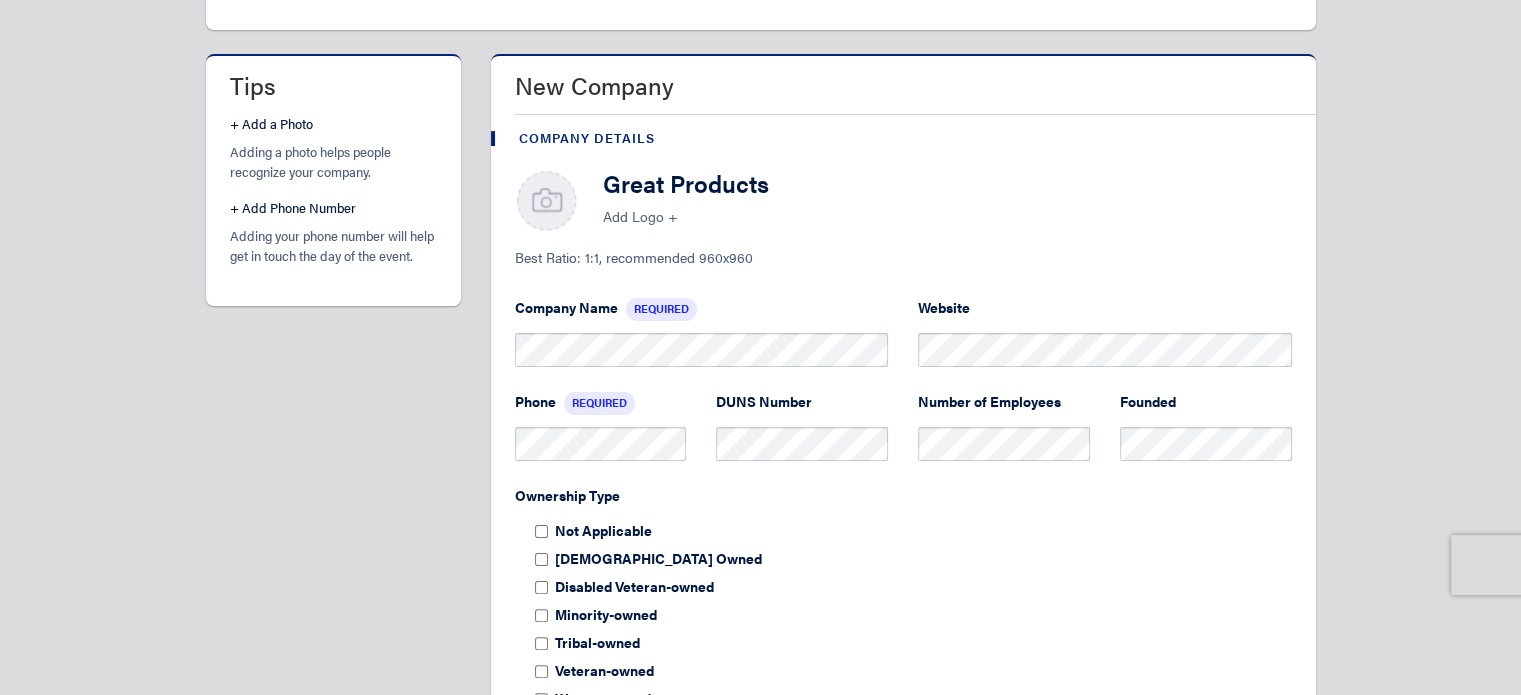 scroll, scrollTop: 400, scrollLeft: 0, axis: vertical 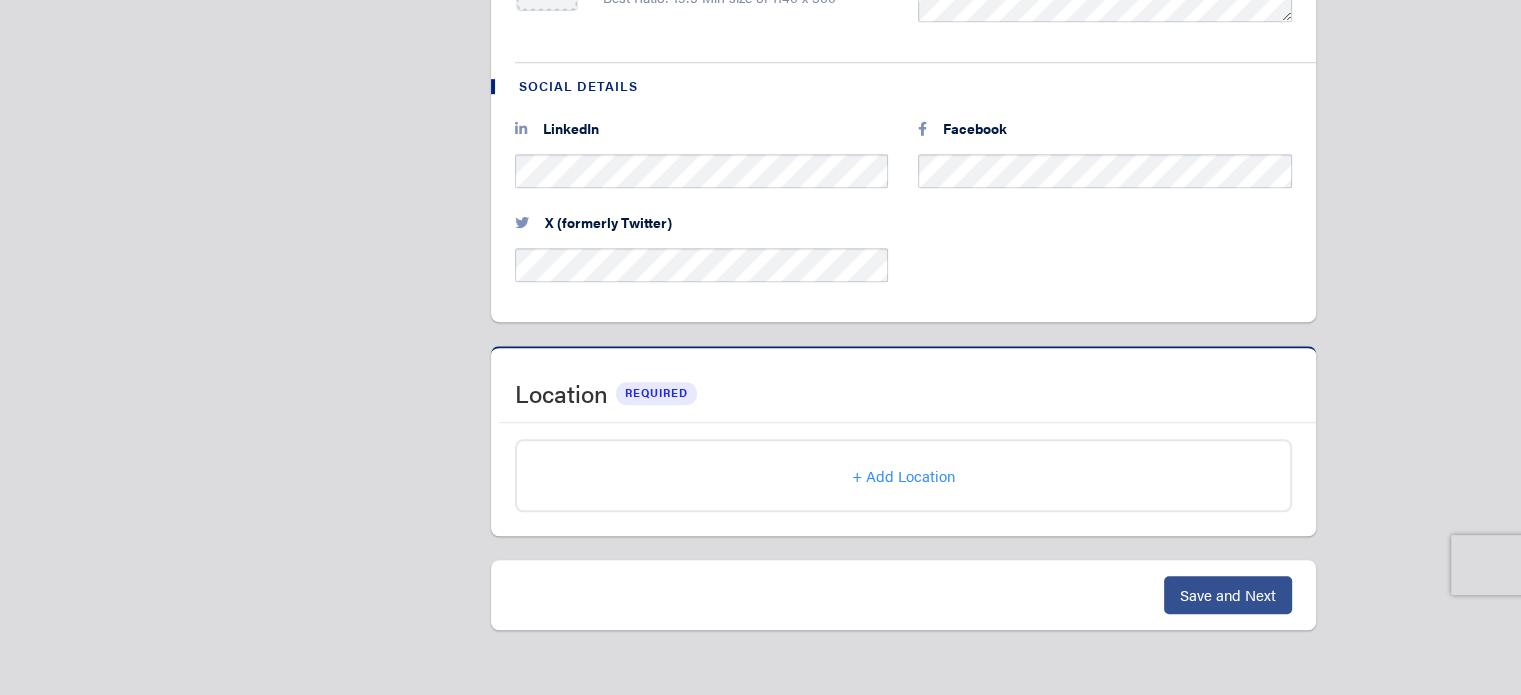 click on "Save and Next" at bounding box center (1228, 594) 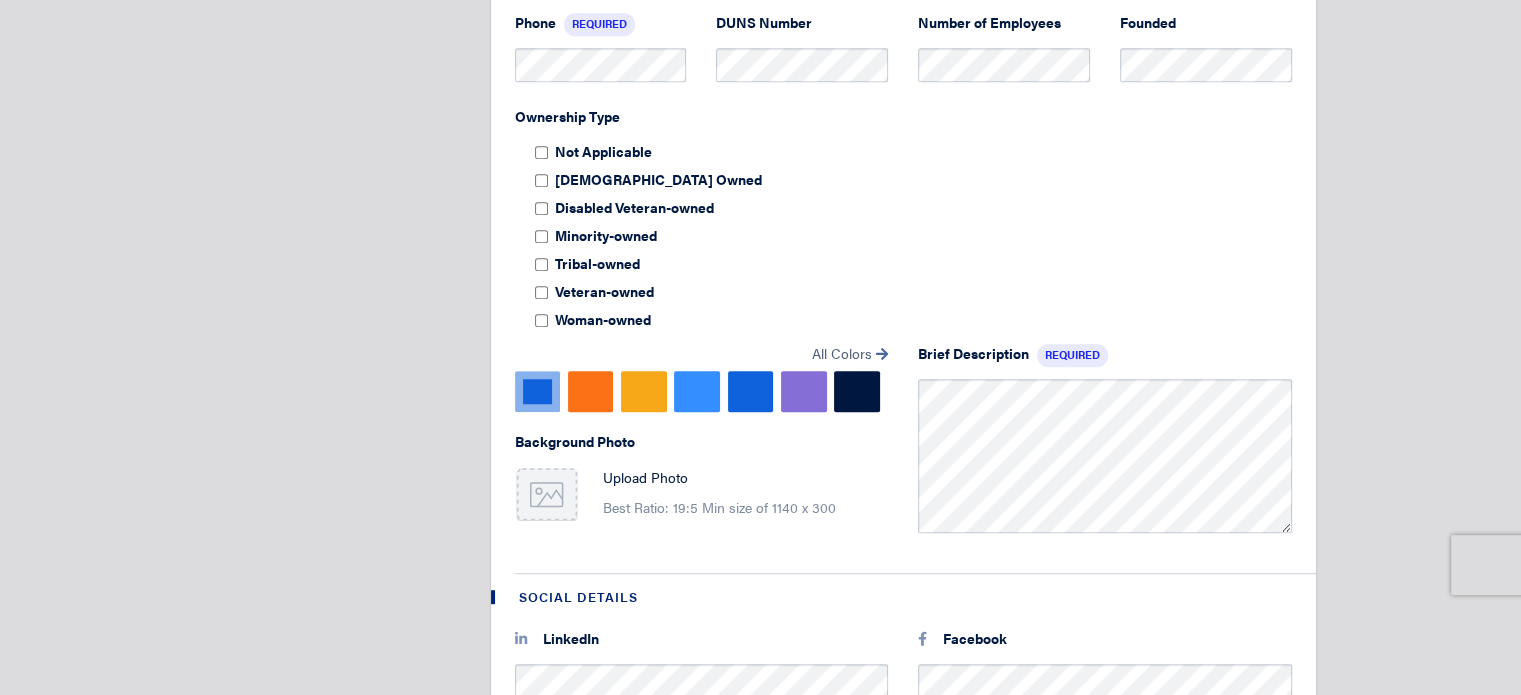 scroll, scrollTop: 955, scrollLeft: 0, axis: vertical 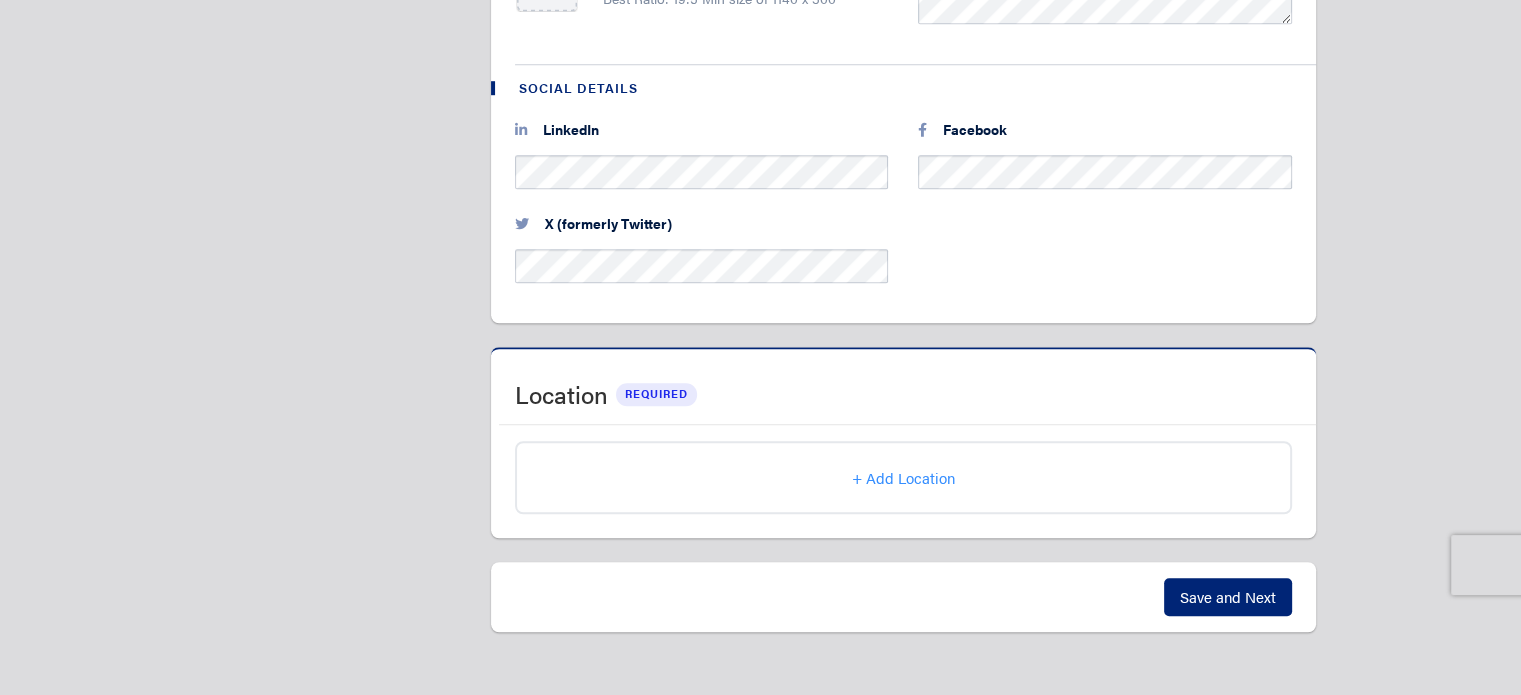click on "+ Add Location" at bounding box center (903, 477) 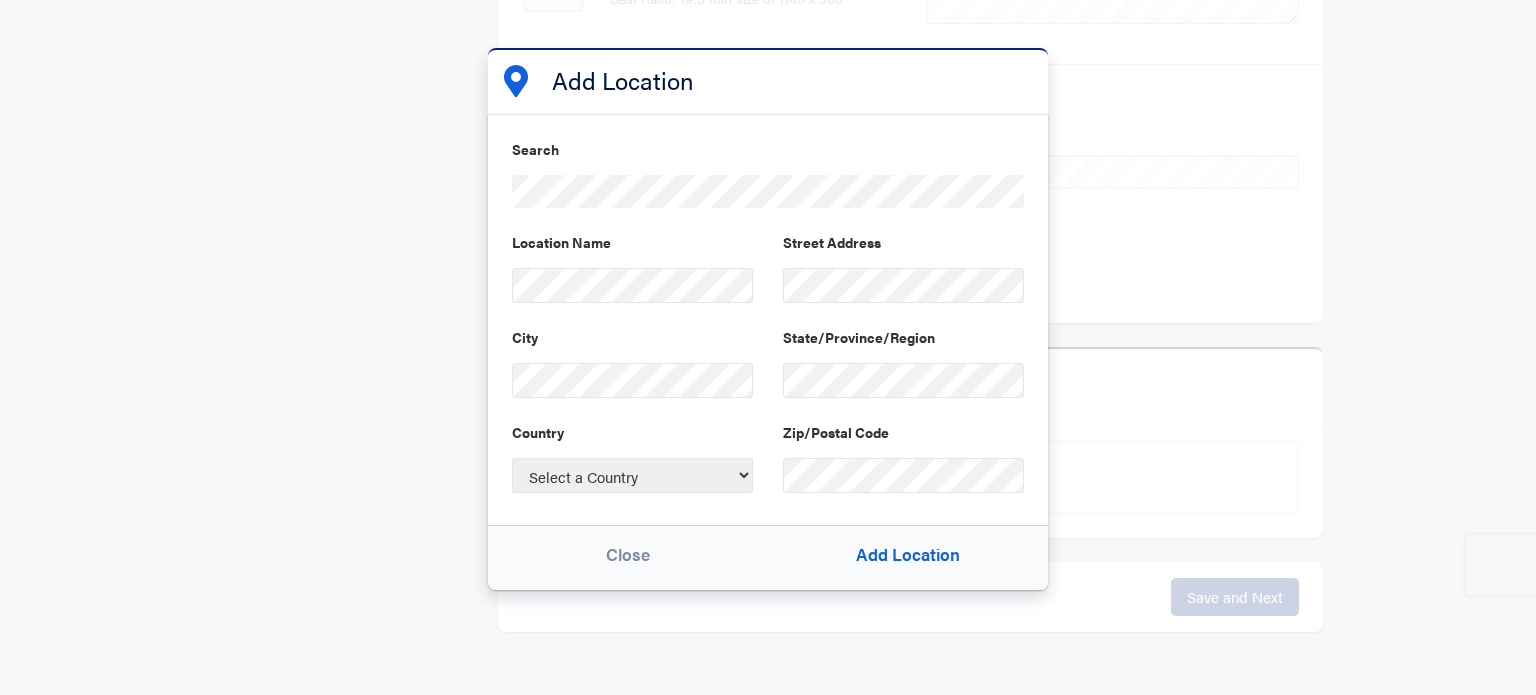 click on "Select a Country United States Andorra United Arab Emirates Afghanistan Antigua and Barbuda Anguilla Albania Armenia Angola Antarctica Argentina American Samoa Austria Australia Aruba Åland Islands Azerbaijan Bosnia and Herzegovina Barbados Bangladesh Belgium Burkina Faso Bulgaria Bahrain Burundi Benin Saint Barthélemy Bermuda Brunei Darussalam Bolivia, Plurinational State of Bonaire, Sint Eustatius and Saba Brazil Bahamas Bhutan Bouvet Island Botswana Belarus Belize Canada Cocos (Keeling) Islands Congo, The Democratic Republic of the Central African Republic Congo Switzerland Côte d'Ivoire Cook Islands Chile Cameroon China Colombia Costa Rica Cuba Cabo Verde Curaçao Christmas Island Cyprus Czechia Germany Djibouti Denmark Dominica Dominican Republic Algeria Ecuador Estonia Egypt Western Sahara Eritrea Spain Ethiopia Finland Fiji Falkland Islands (Malvinas) Micronesia, Federated States of Faroe Islands France Gabon United Kingdom Grenada Georgia French Guiana Guernsey Ghana Gibraltar Greenland Gambia Guam" at bounding box center (632, 475) 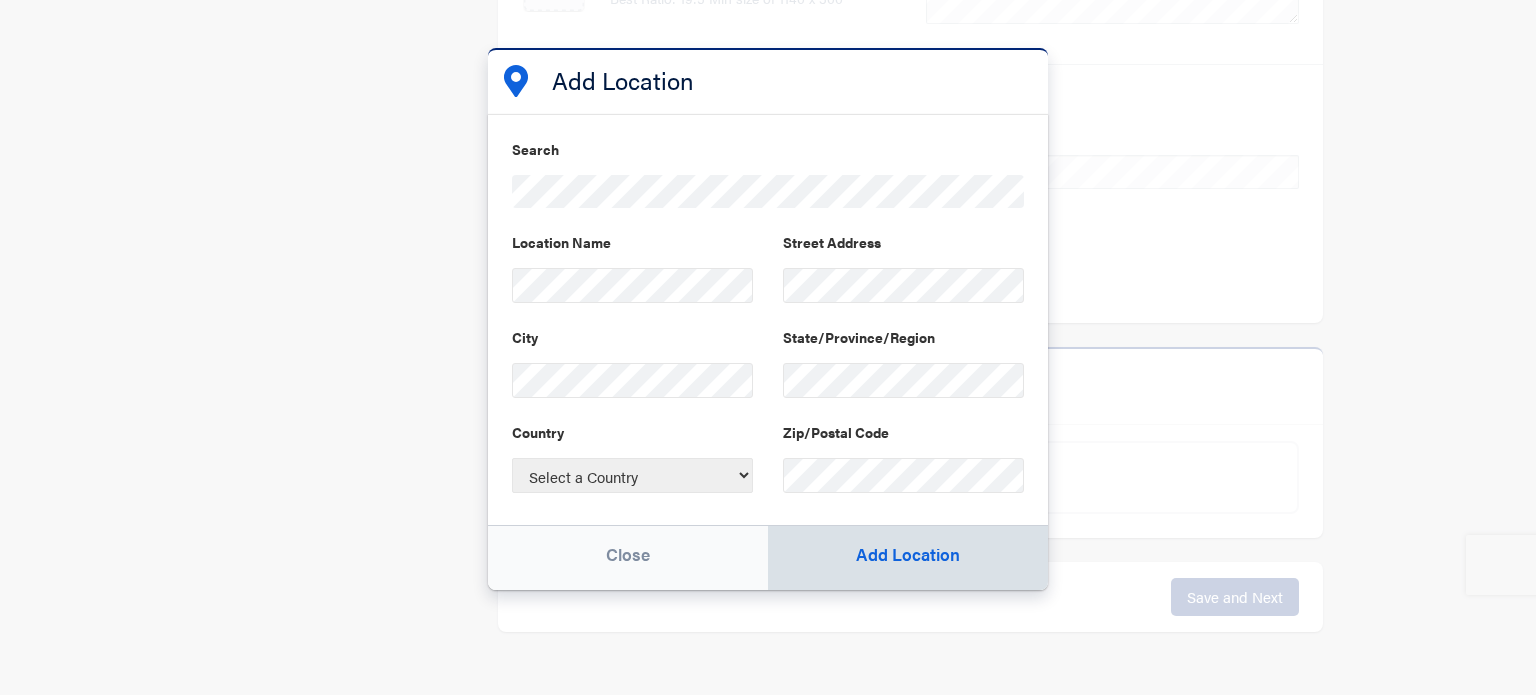 click on "Add Location" at bounding box center [908, 558] 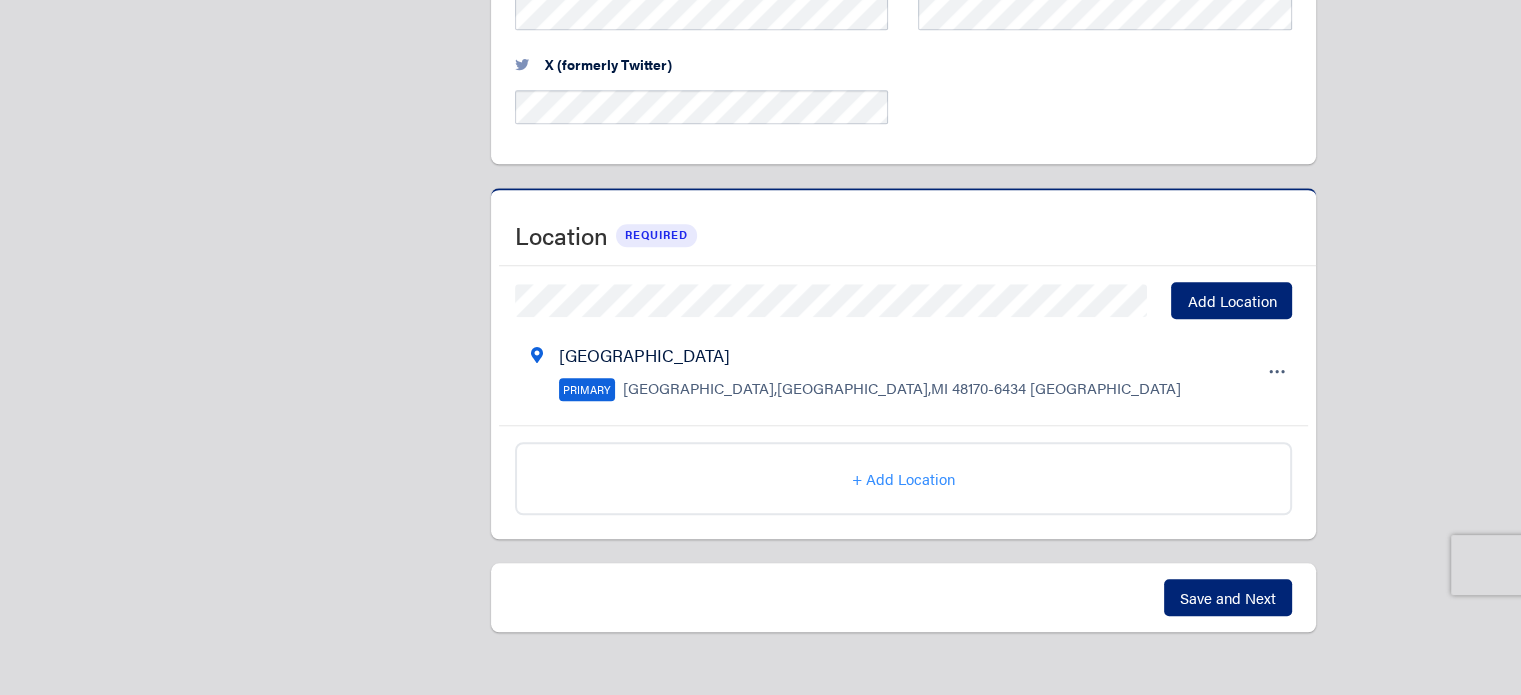 scroll, scrollTop: 1609, scrollLeft: 0, axis: vertical 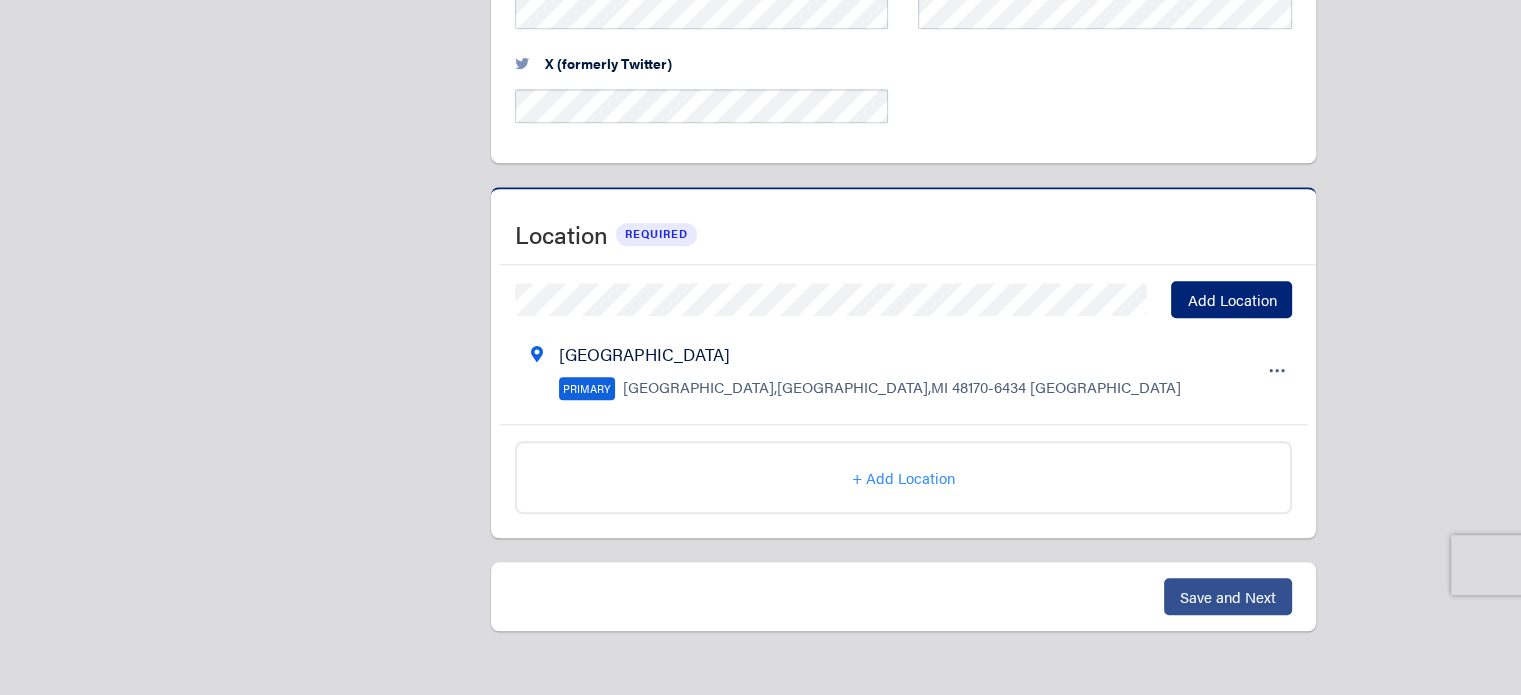 click on "Save and Next" at bounding box center [1228, 596] 